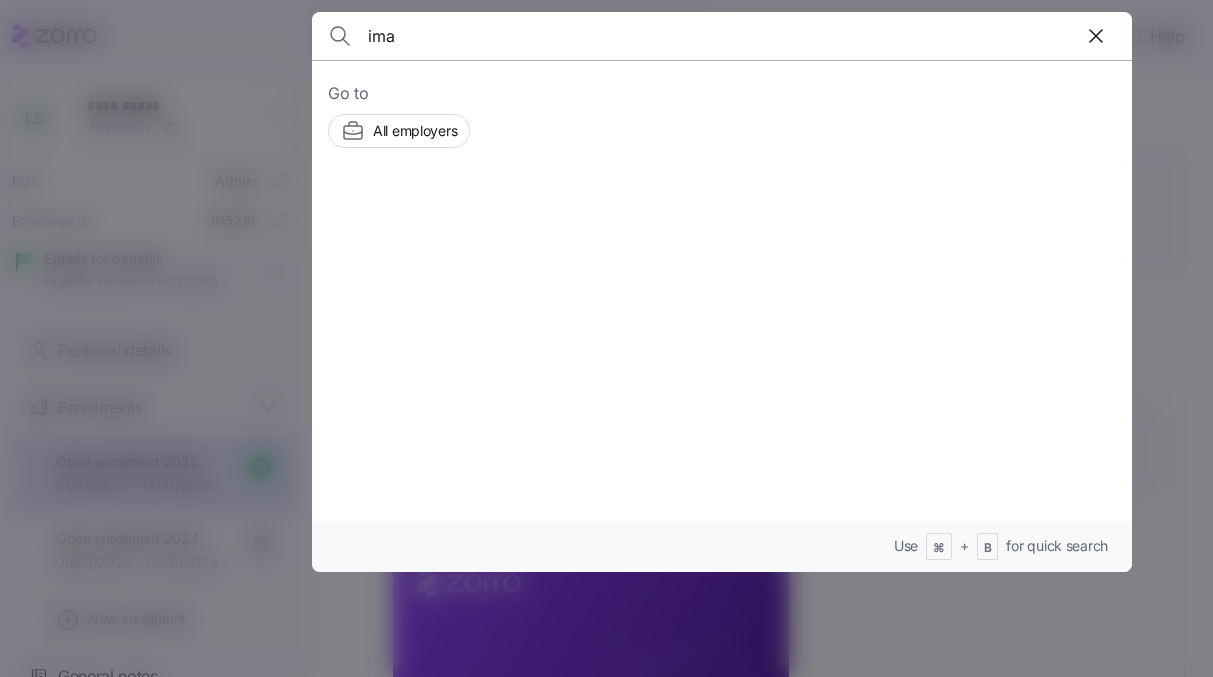 scroll, scrollTop: 0, scrollLeft: 0, axis: both 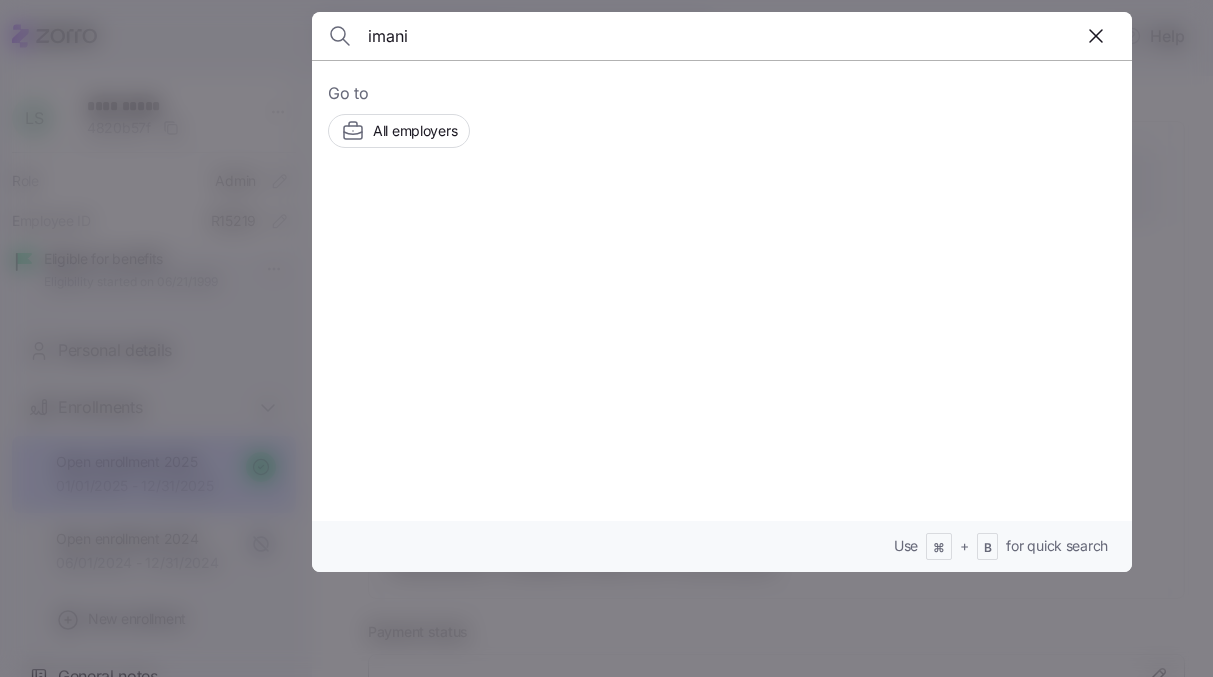 type on "imani" 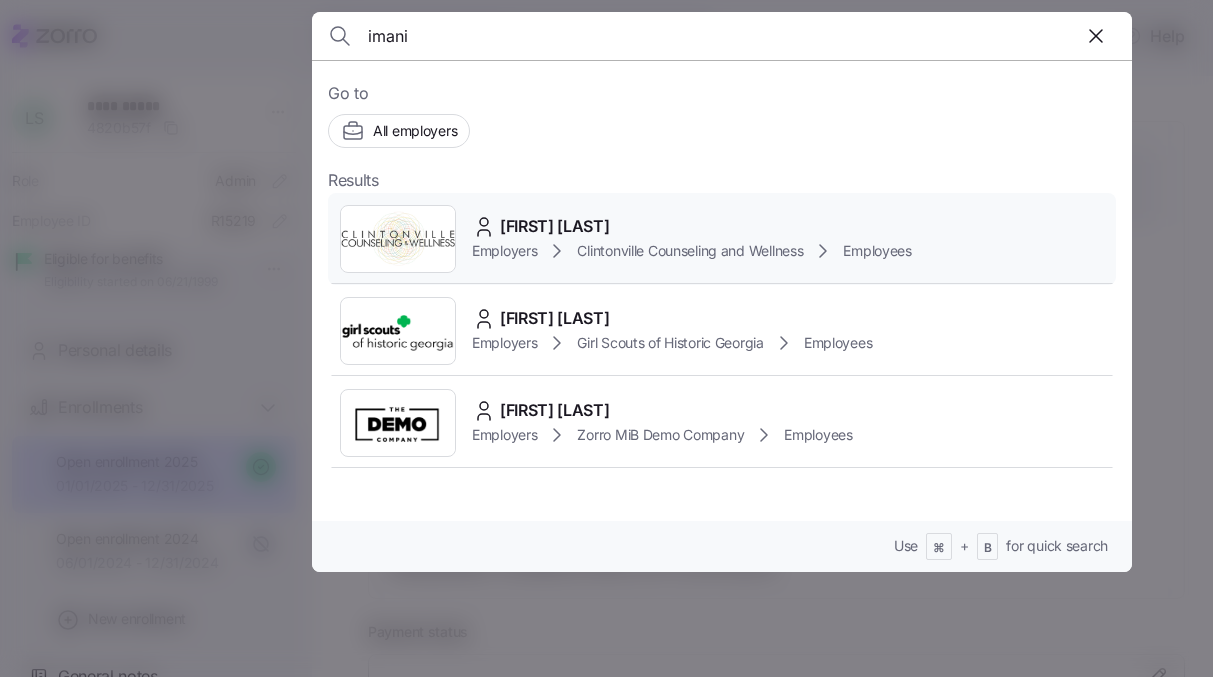 click on "[FIRST] [LAST]" at bounding box center [555, 226] 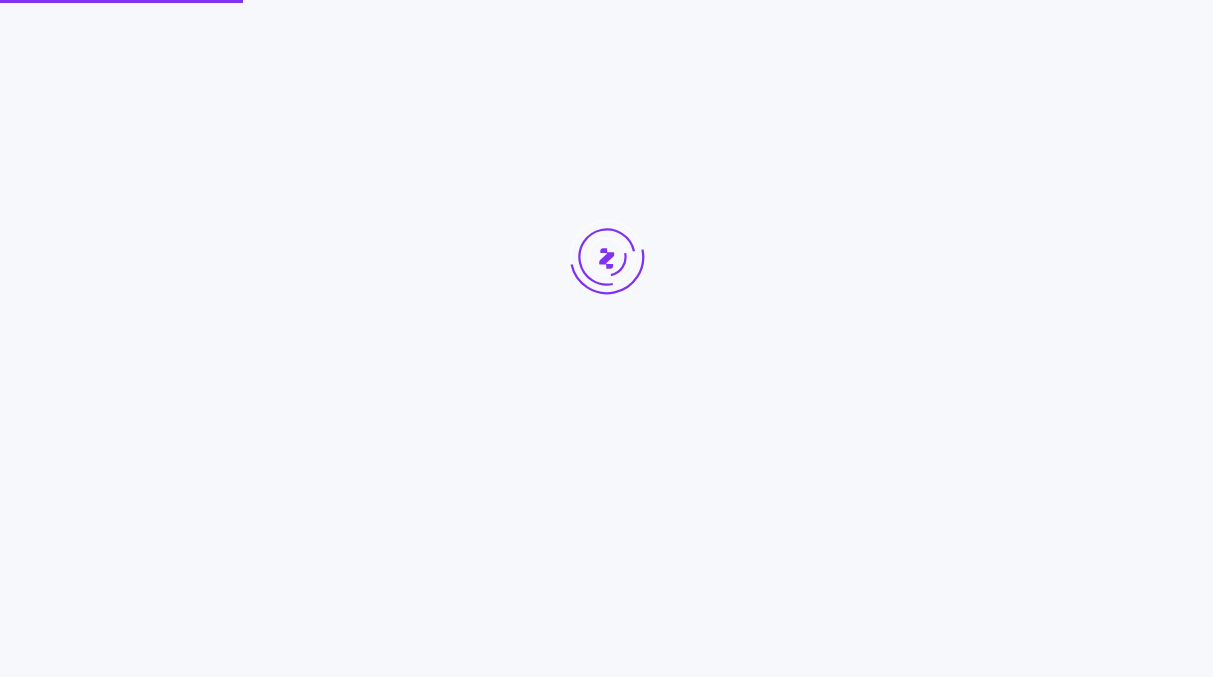 scroll, scrollTop: 0, scrollLeft: 0, axis: both 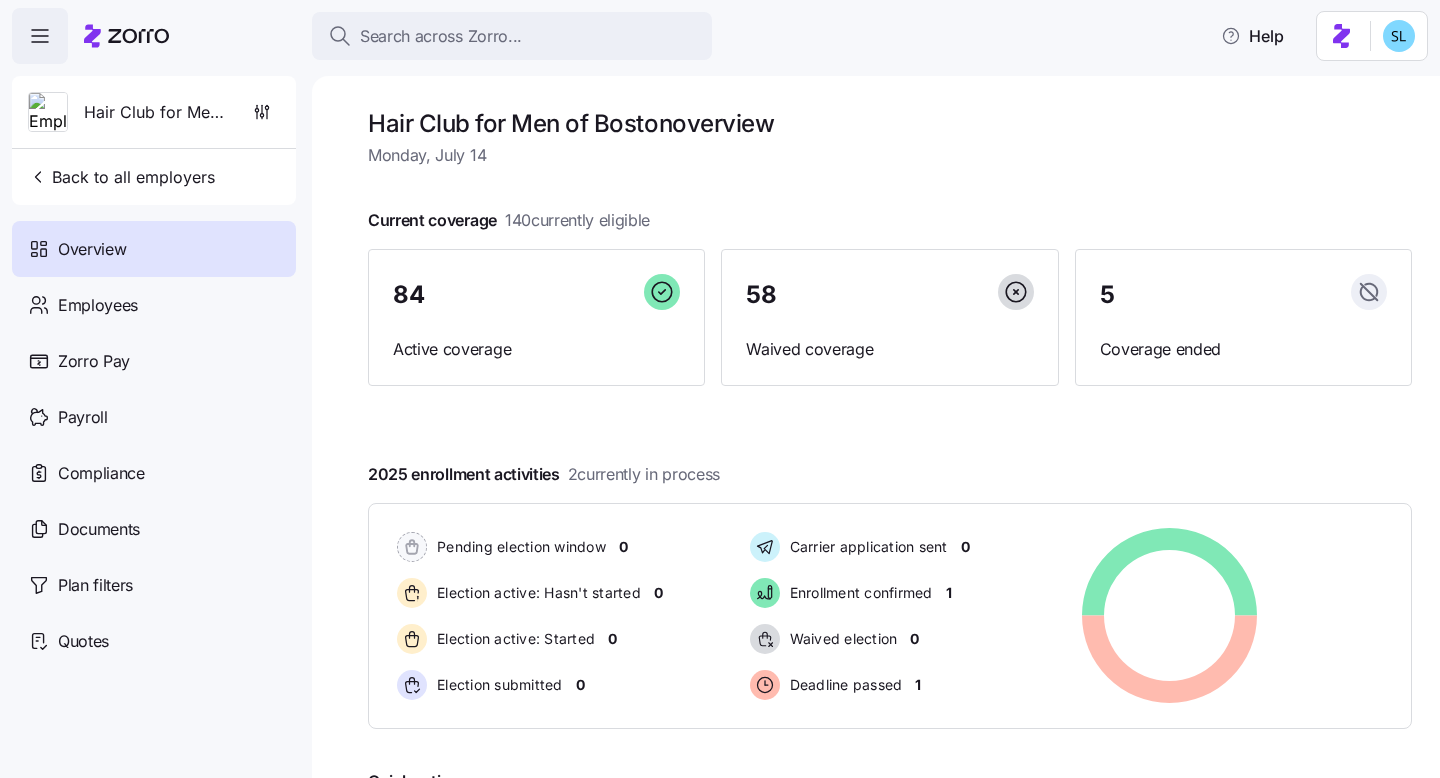 click on "Search across Zorro..." at bounding box center [512, 36] 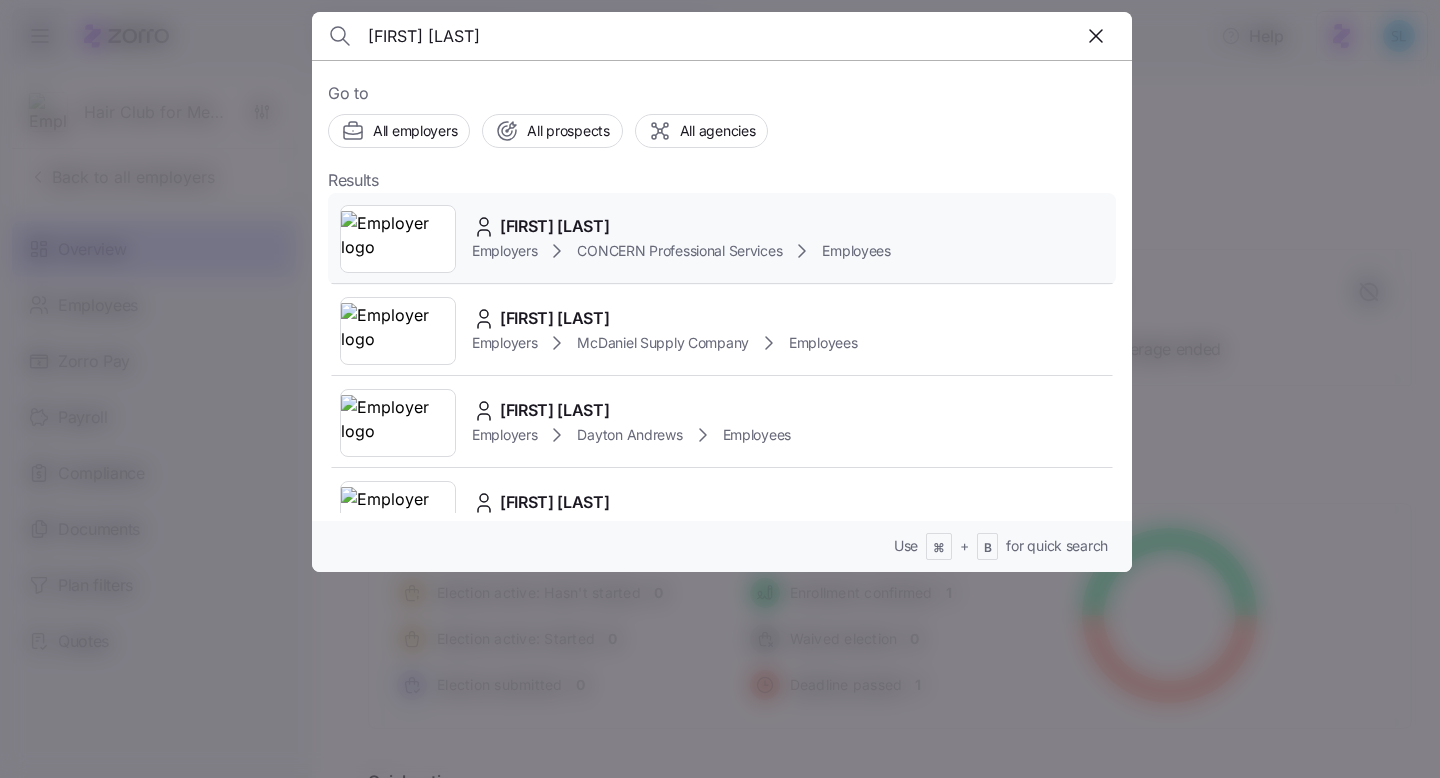 type on "[FIRST] [LAST]" 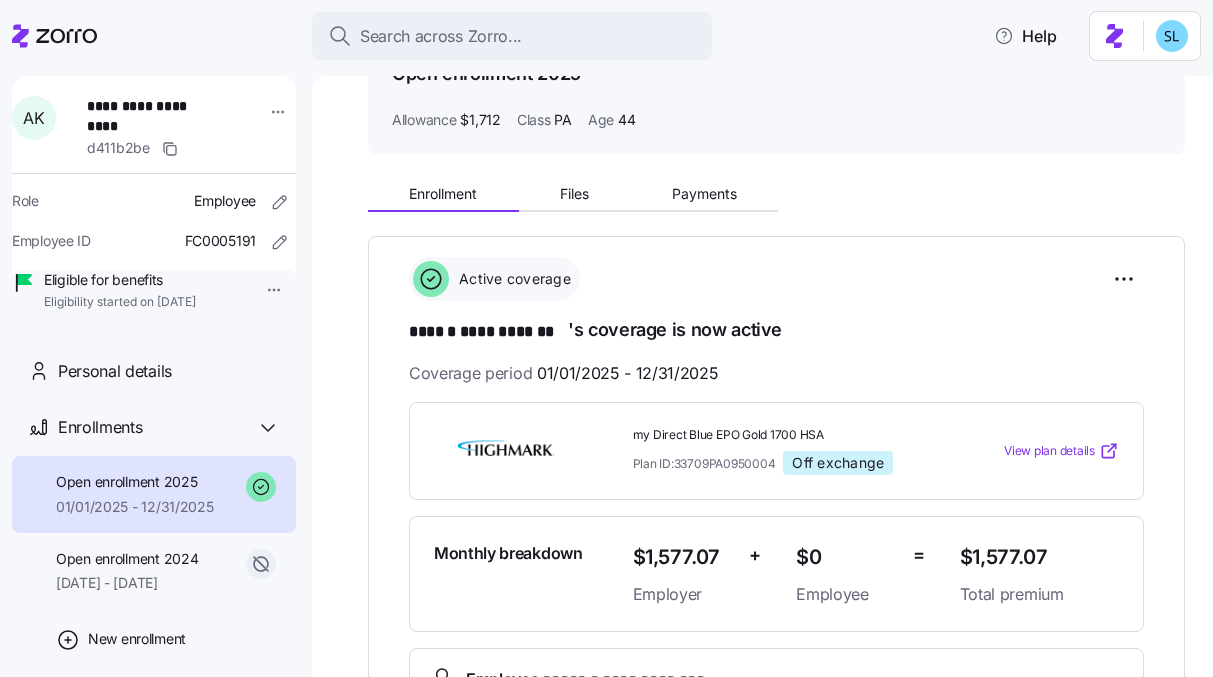 scroll, scrollTop: 0, scrollLeft: 0, axis: both 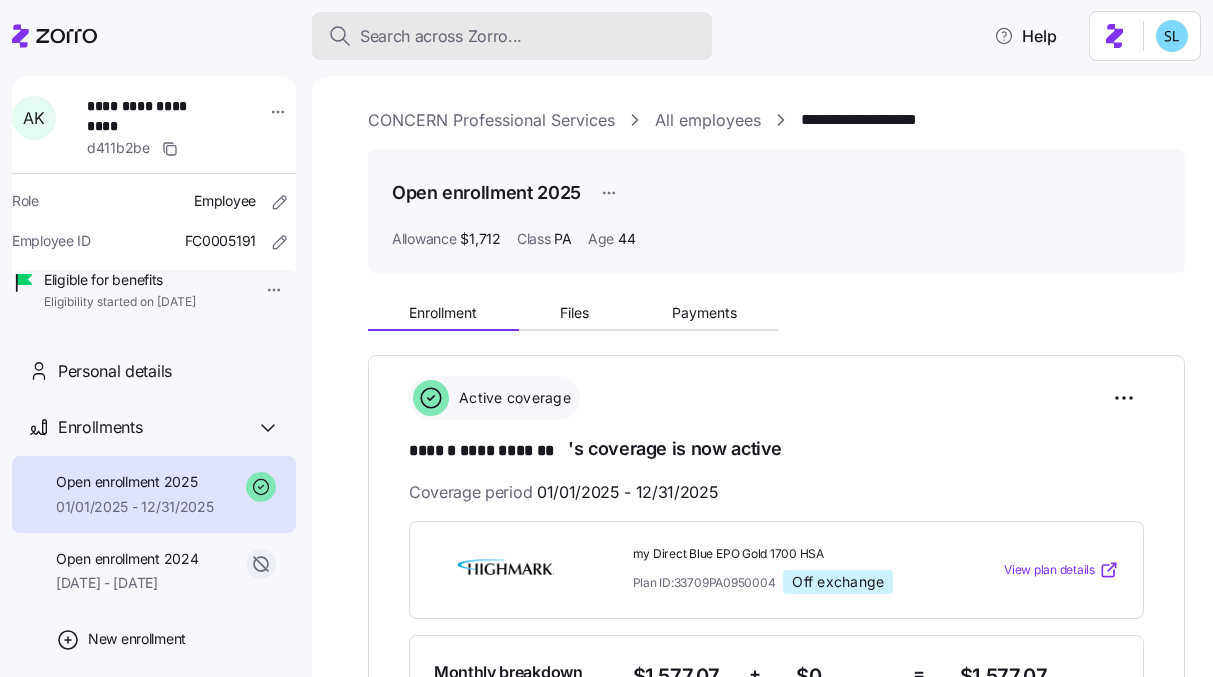 click on "Search across Zorro..." at bounding box center [441, 36] 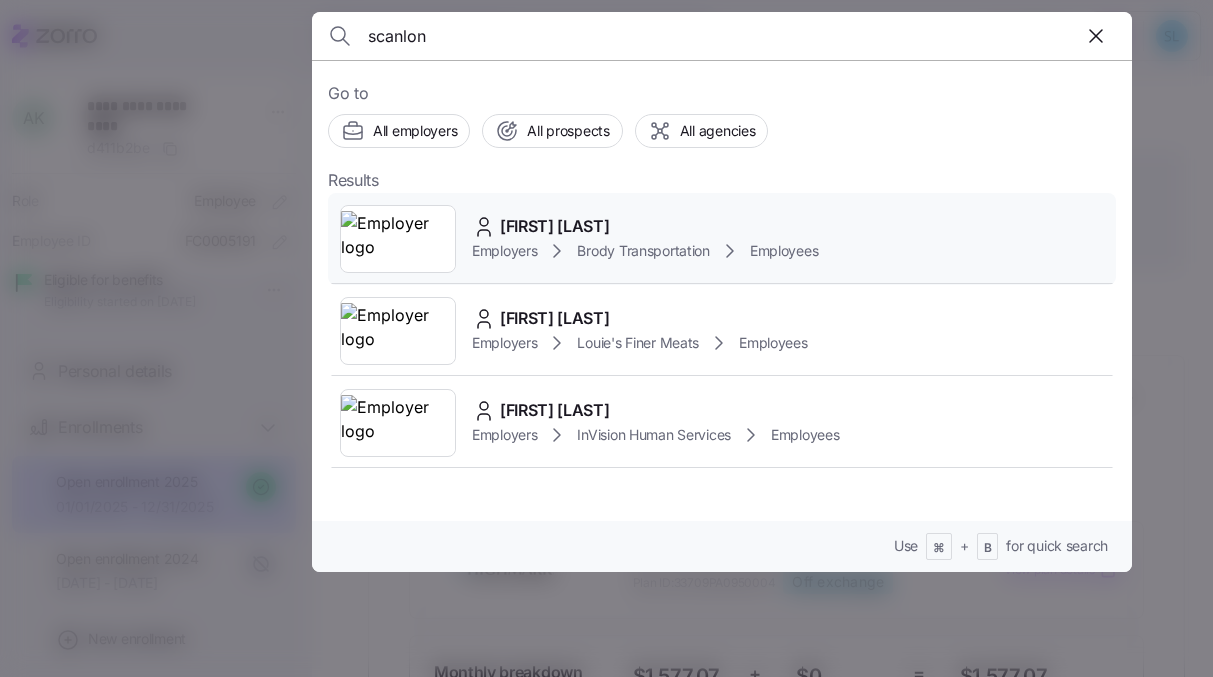type on "scanlon" 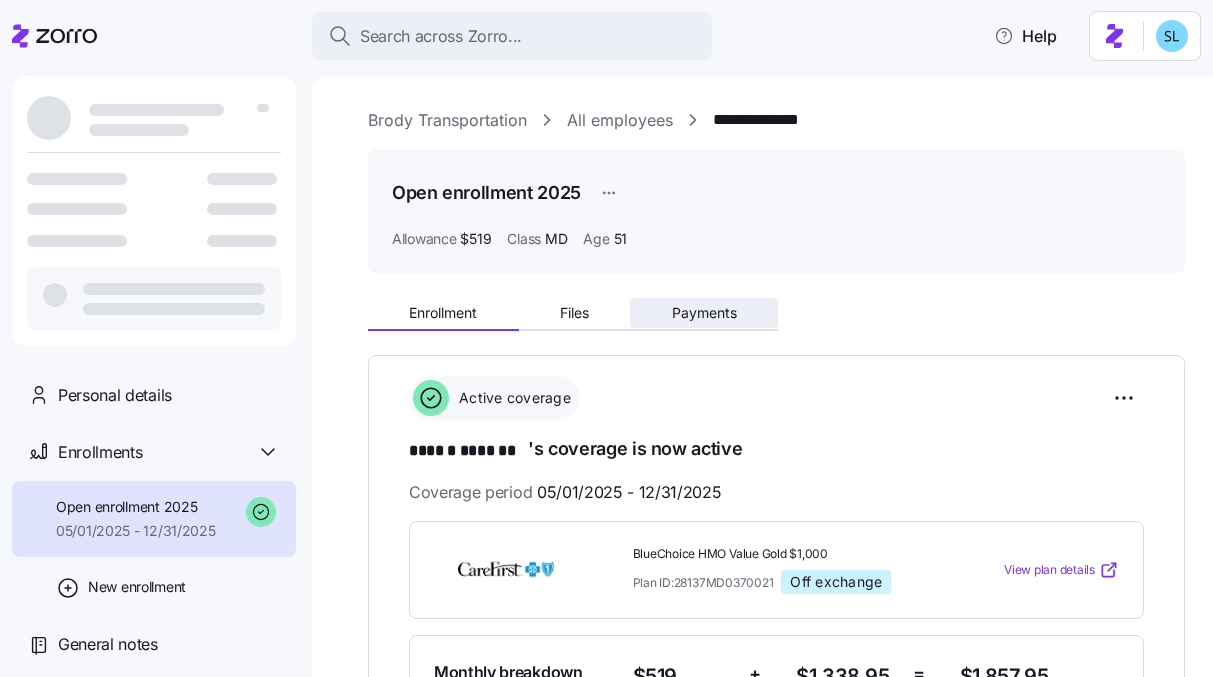 click on "Payments" at bounding box center (704, 313) 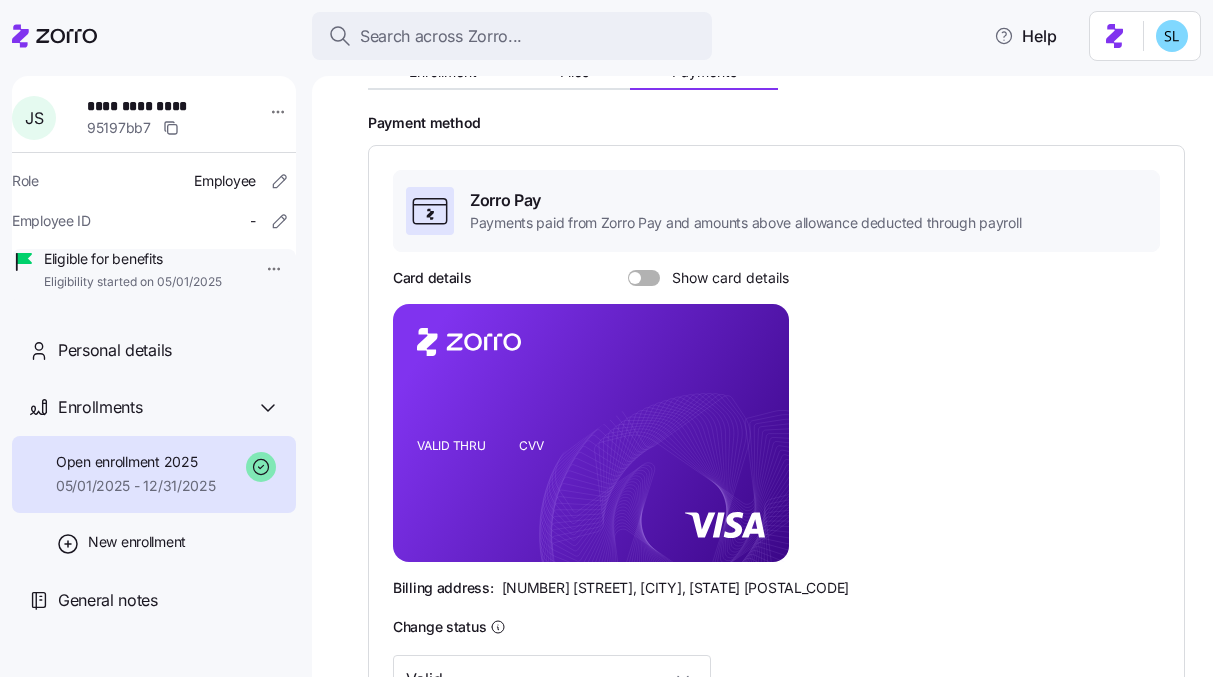 scroll, scrollTop: 0, scrollLeft: 0, axis: both 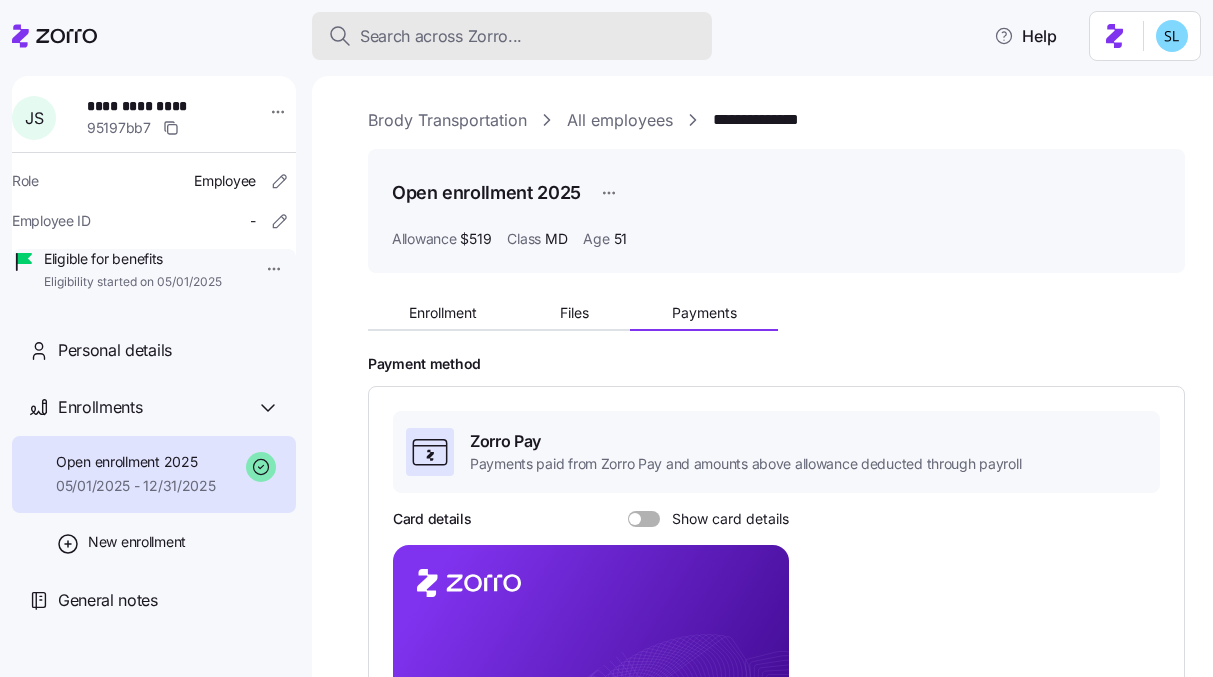 click on "Search across Zorro..." at bounding box center (441, 36) 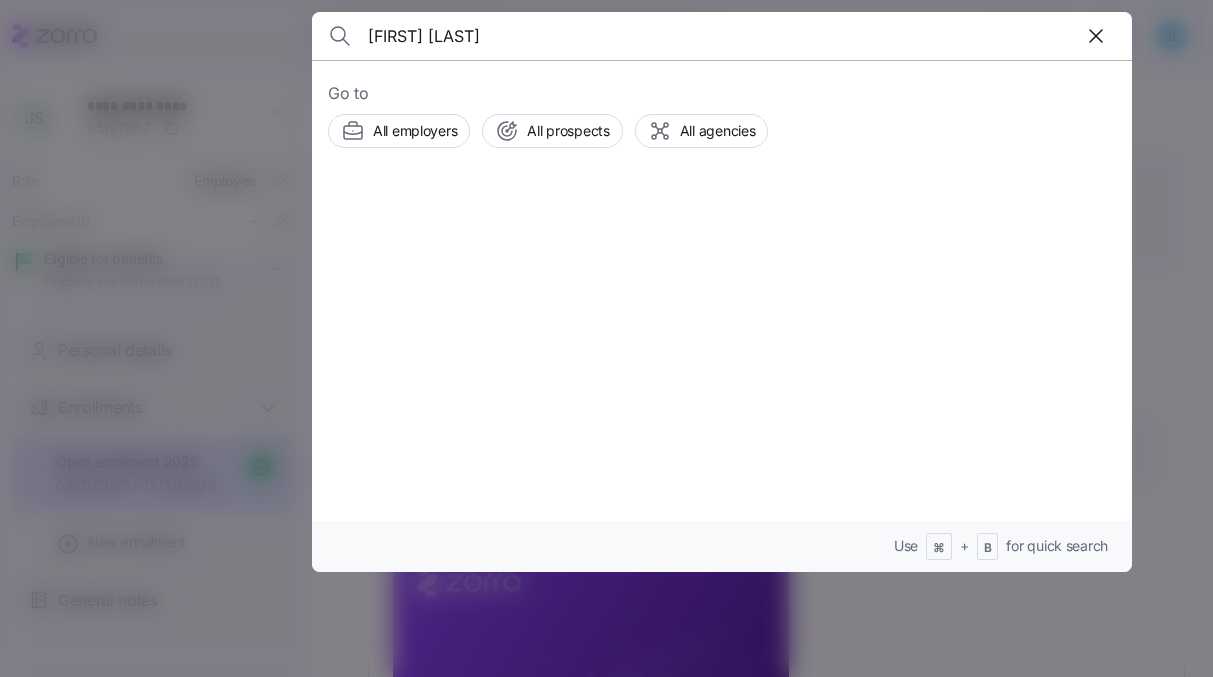 type on "[FIRST] [LAST]" 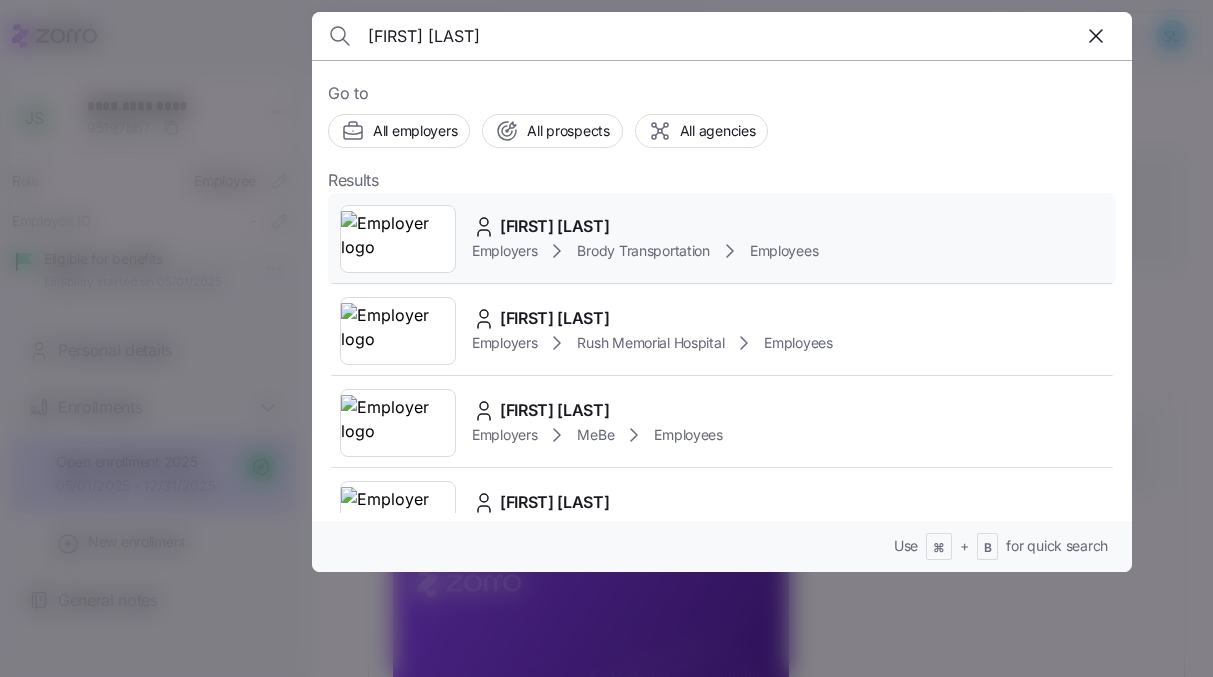 click on "[FIRST] [LAST] Employers [COMPANY NAME] Employees" at bounding box center [722, 239] 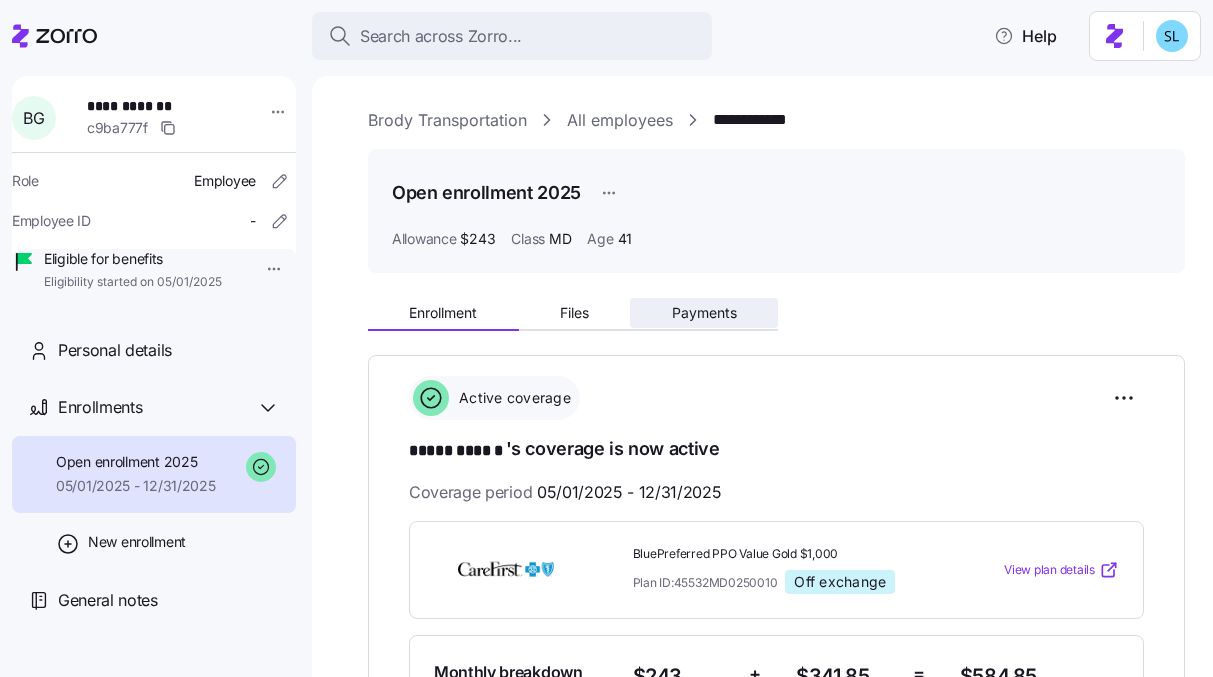 click on "Payments" at bounding box center (704, 313) 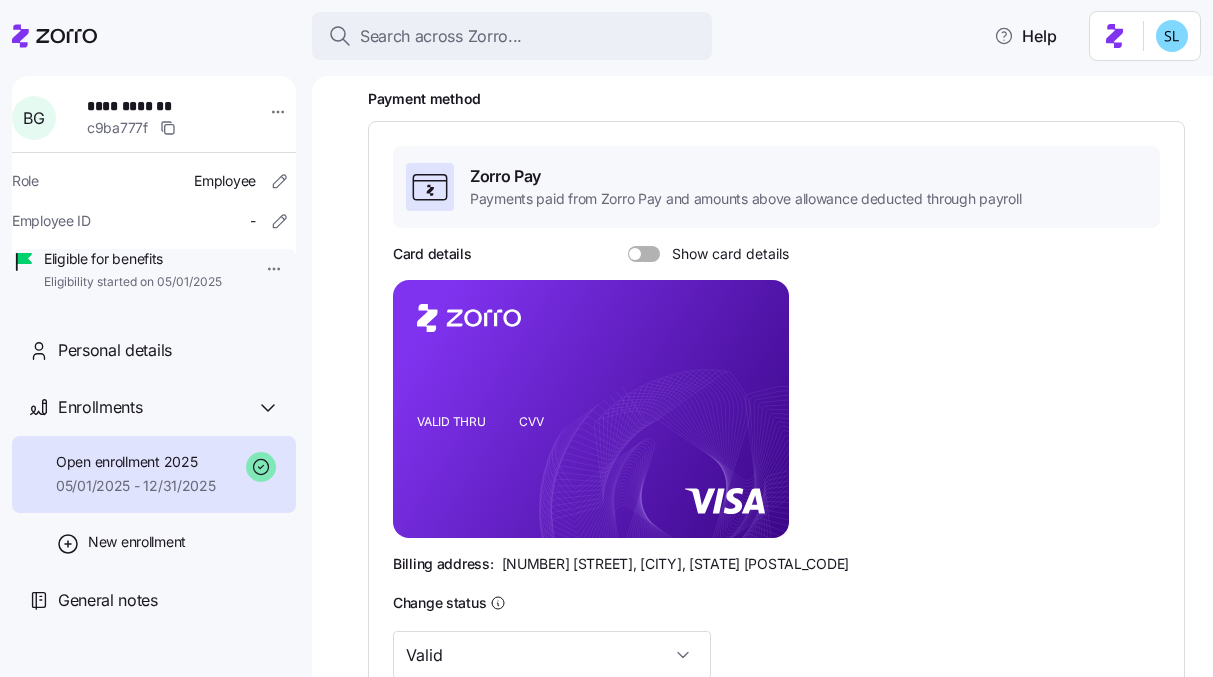 scroll, scrollTop: 0, scrollLeft: 0, axis: both 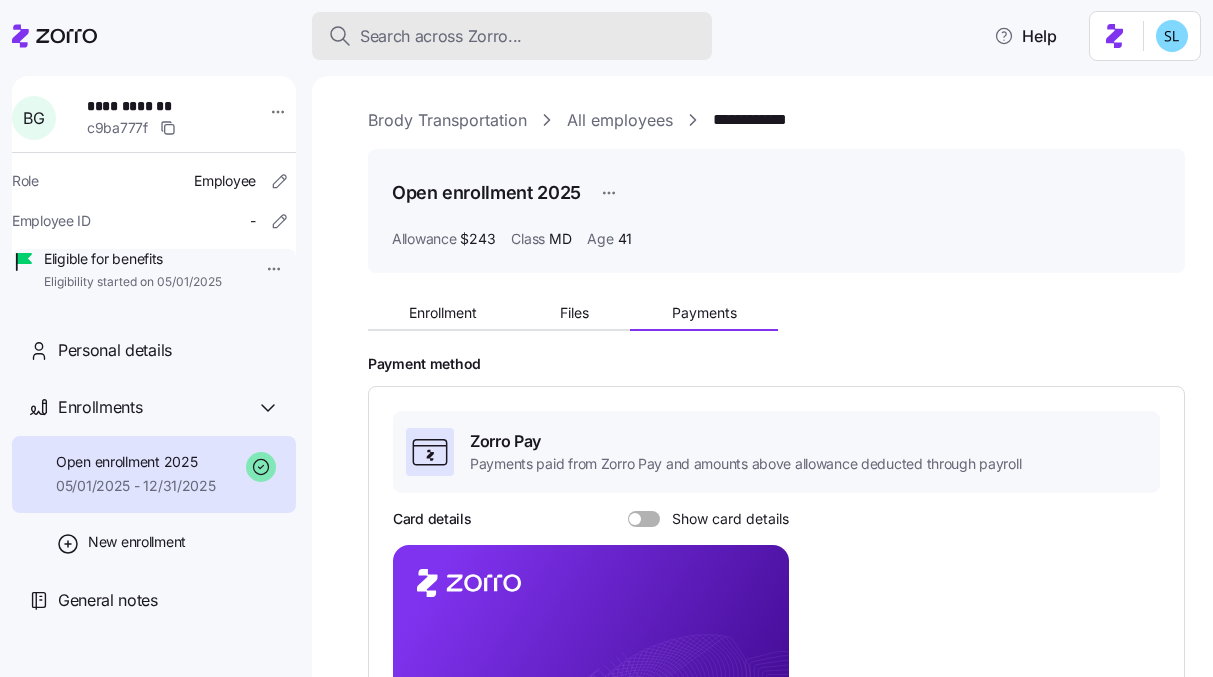 click on "Search across Zorro..." at bounding box center (512, 36) 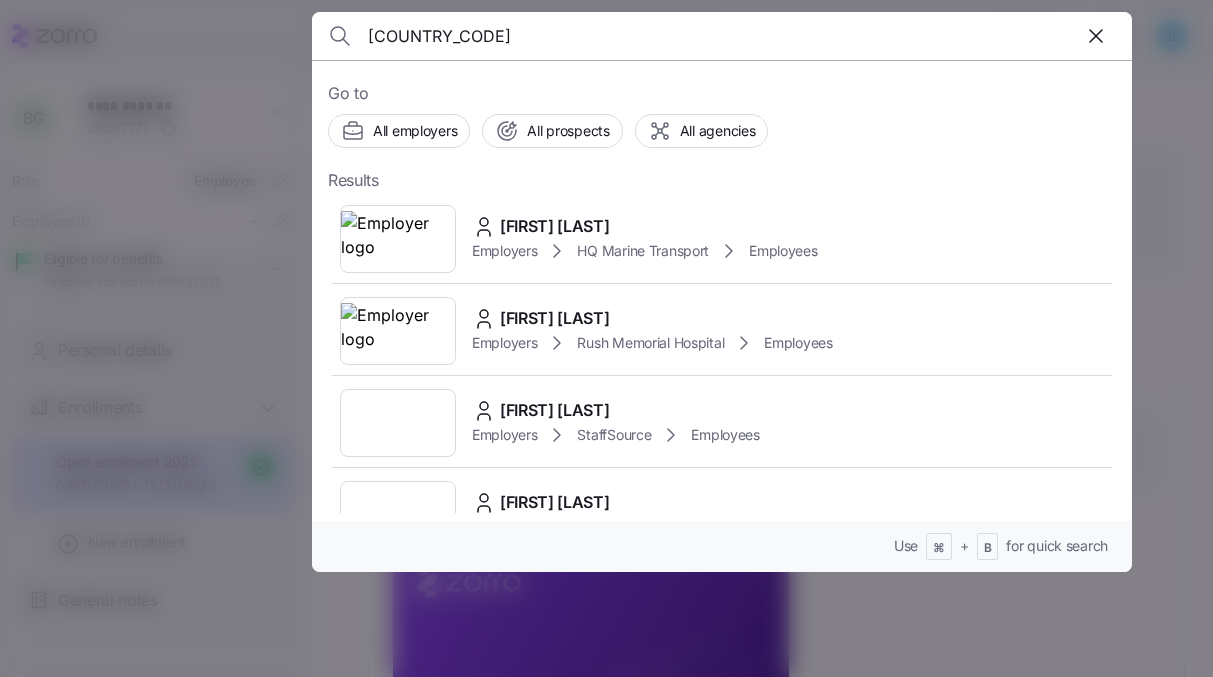 type on "f" 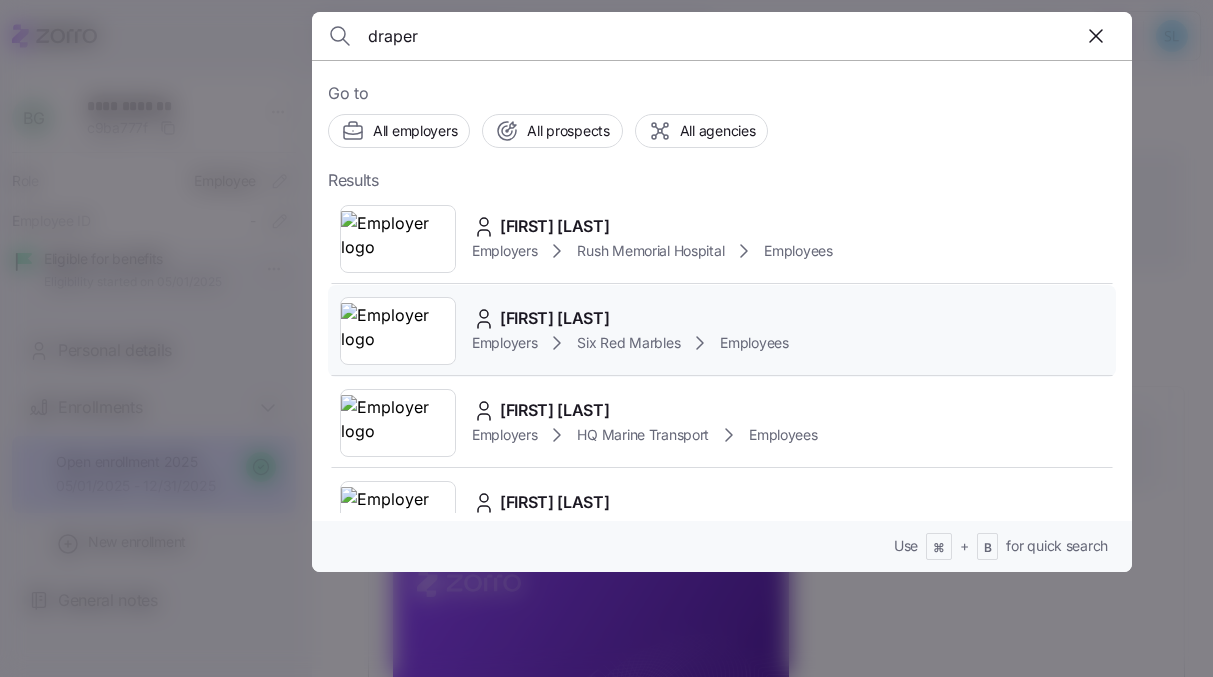 type on "draper" 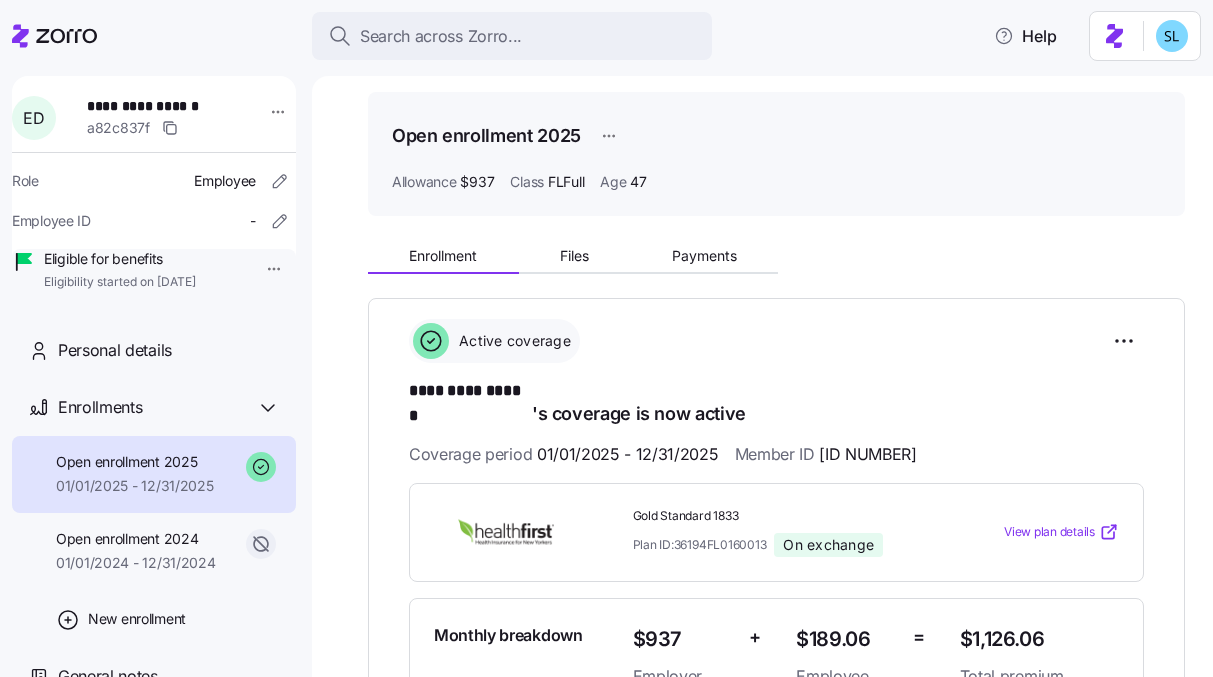 scroll, scrollTop: 0, scrollLeft: 0, axis: both 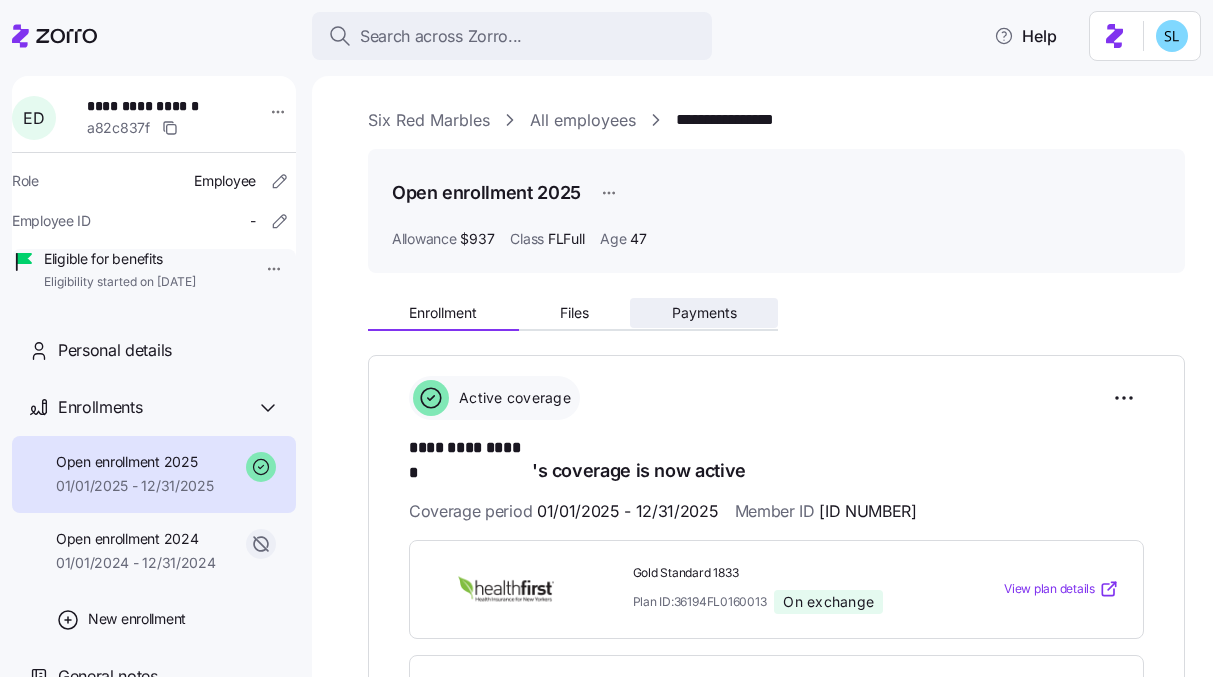 click on "Payments" at bounding box center [704, 313] 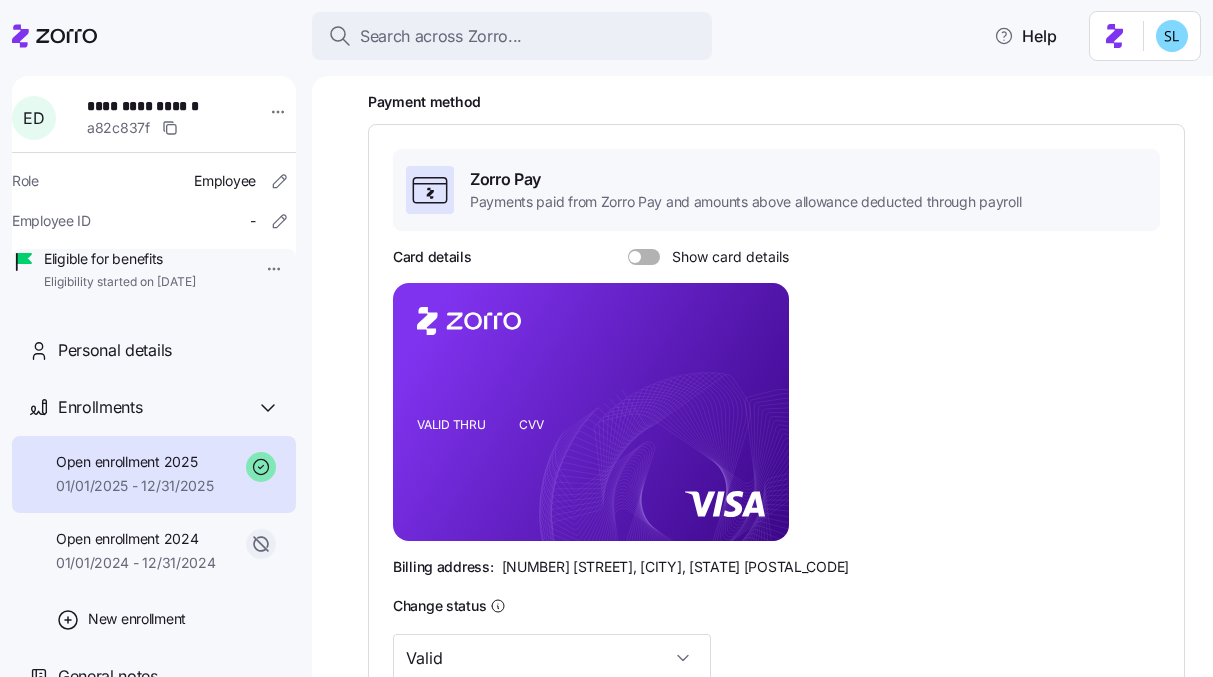scroll, scrollTop: 195, scrollLeft: 0, axis: vertical 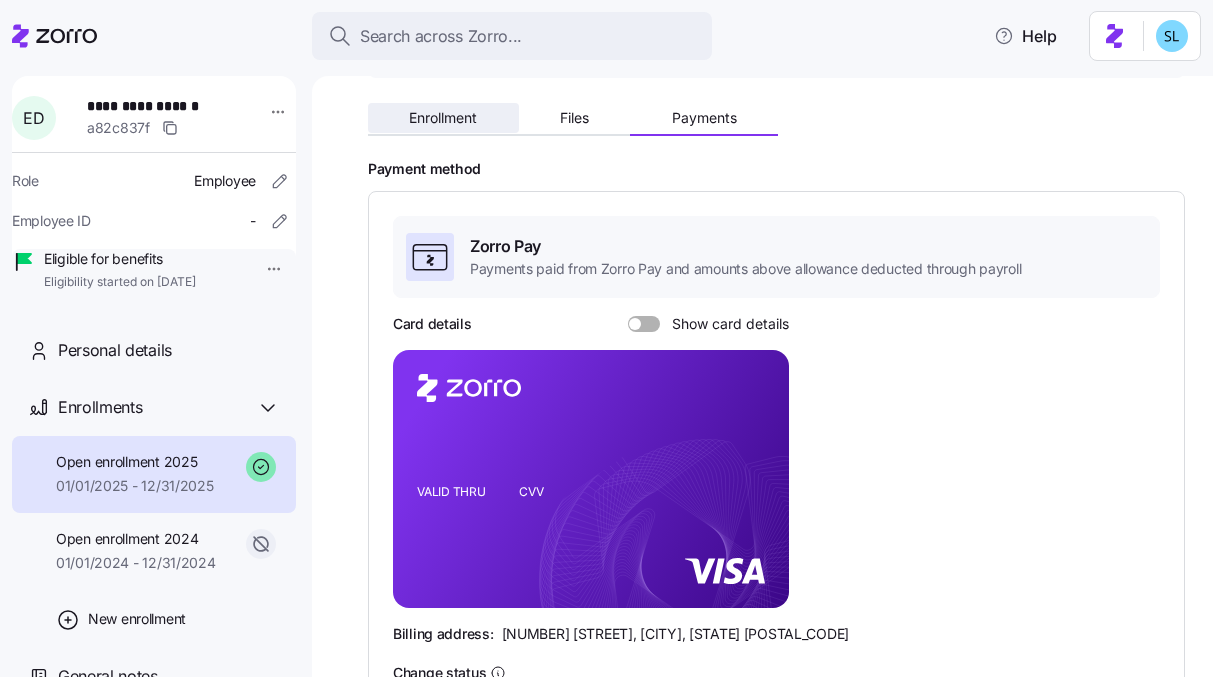 click on "Enrollment" at bounding box center [443, 118] 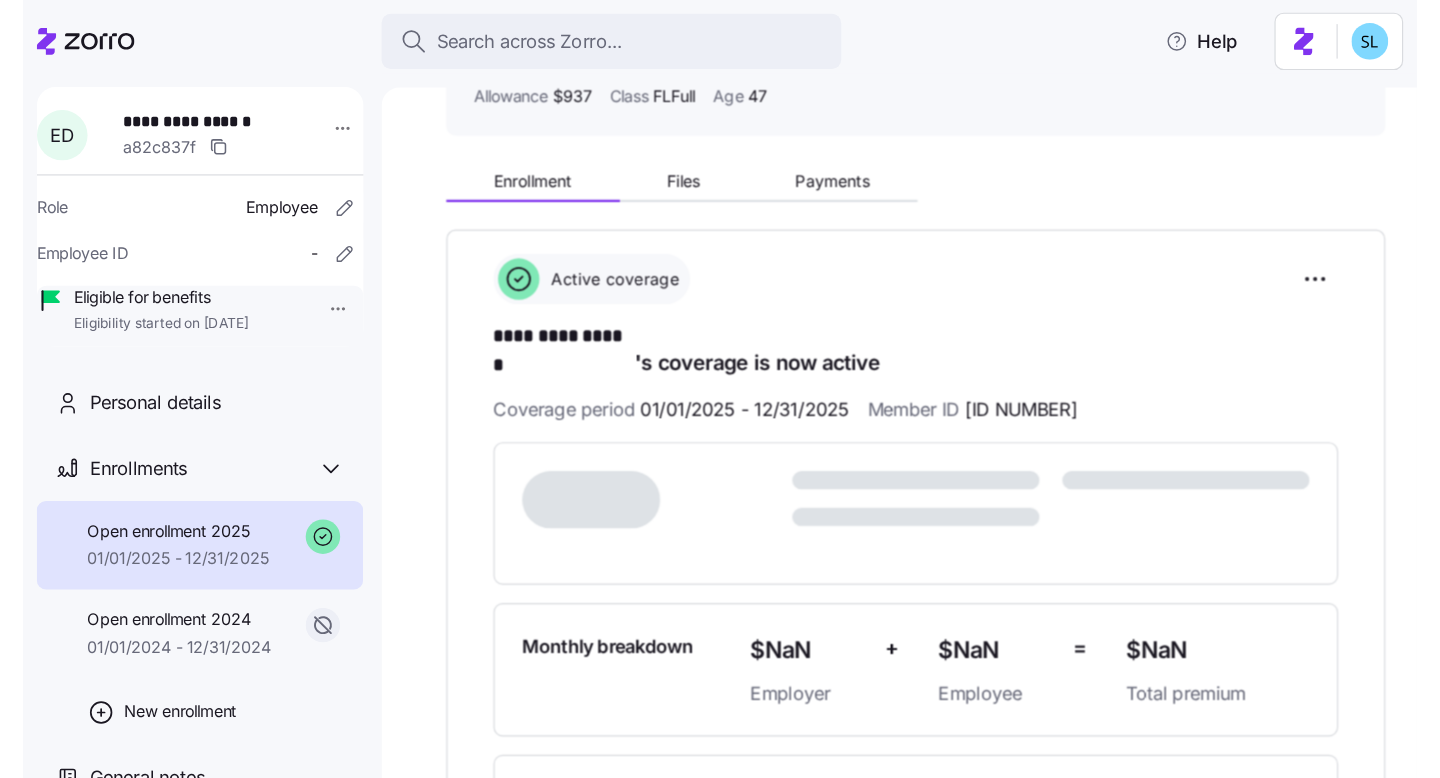 scroll, scrollTop: 366, scrollLeft: 0, axis: vertical 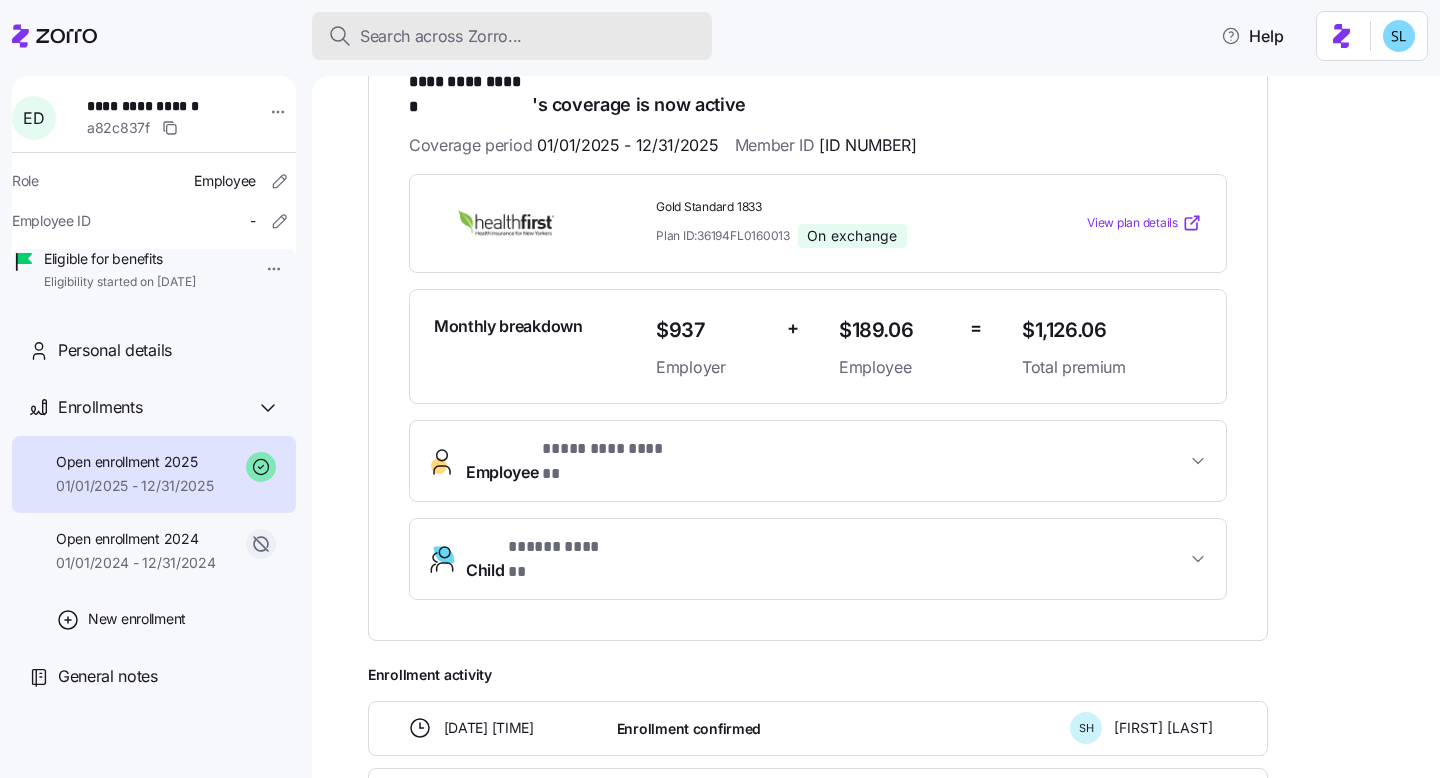 click on "Search across Zorro..." at bounding box center [441, 36] 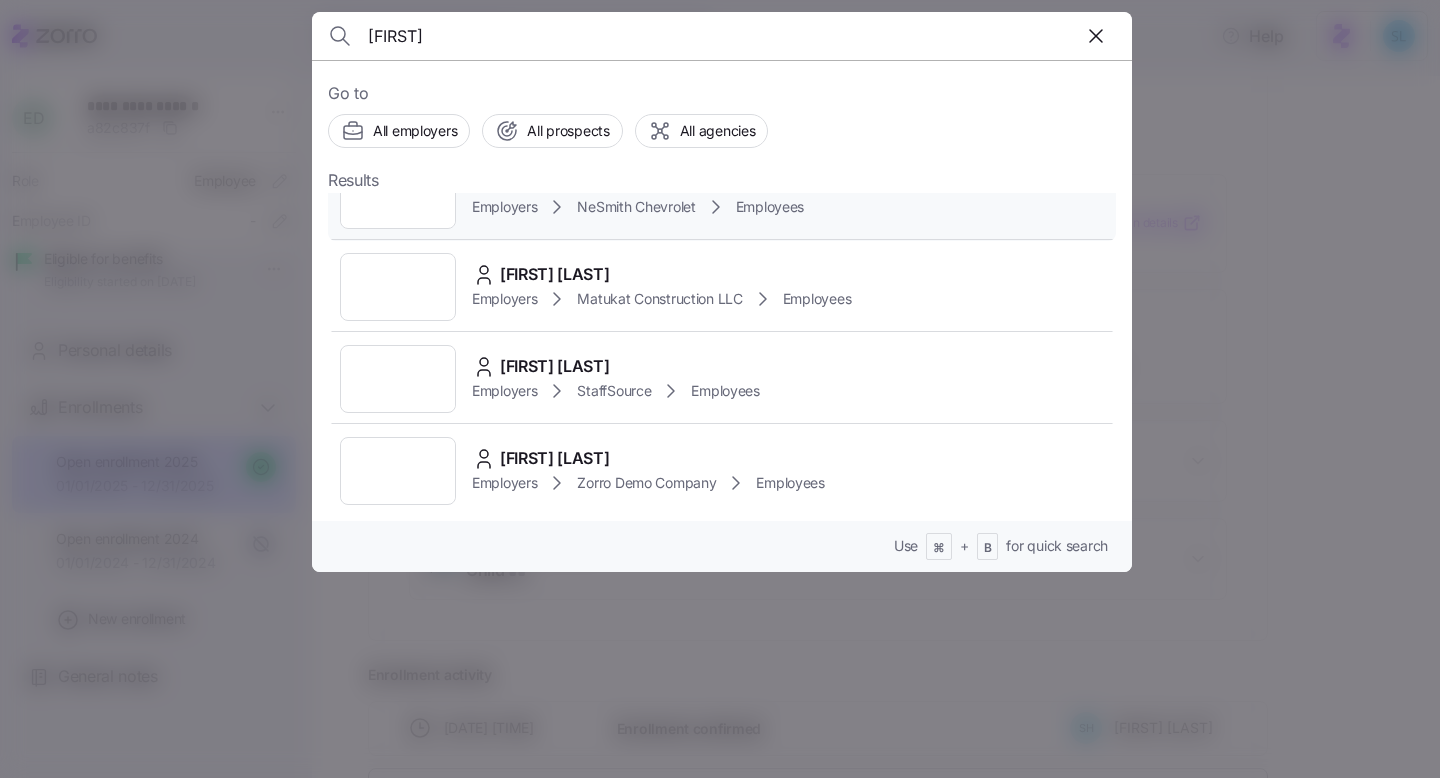 scroll, scrollTop: 506, scrollLeft: 0, axis: vertical 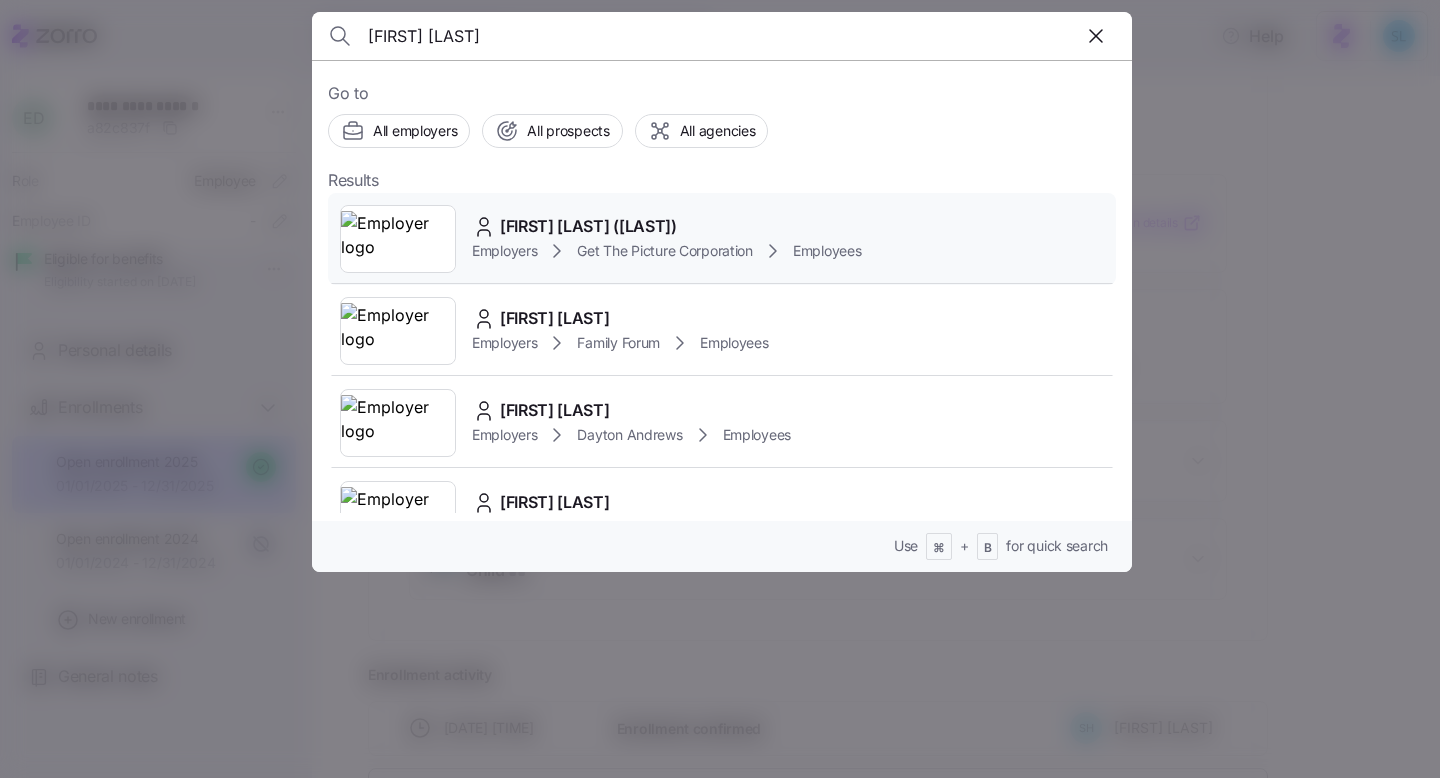 type on "[FIRST] [LAST]" 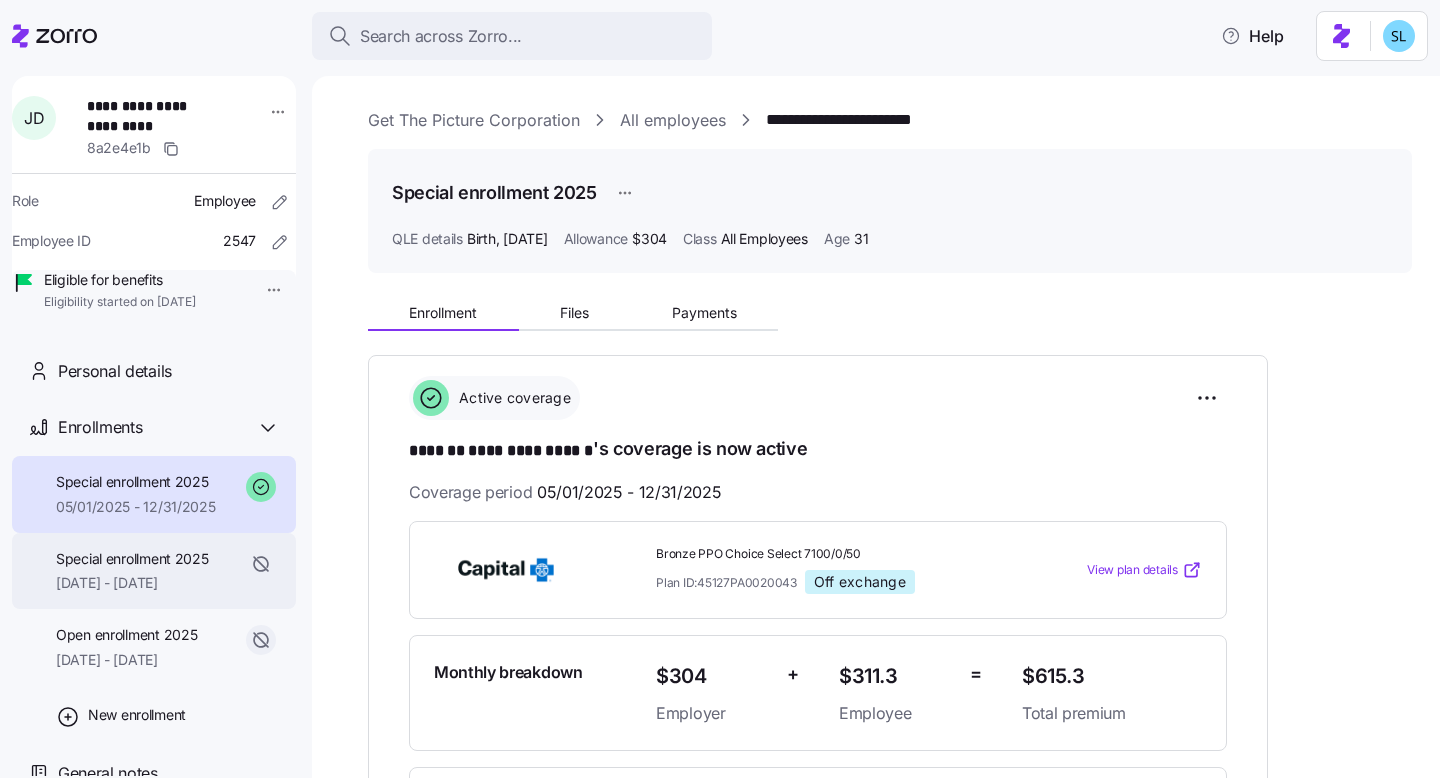 click on "Special enrollment 2025" at bounding box center [132, 559] 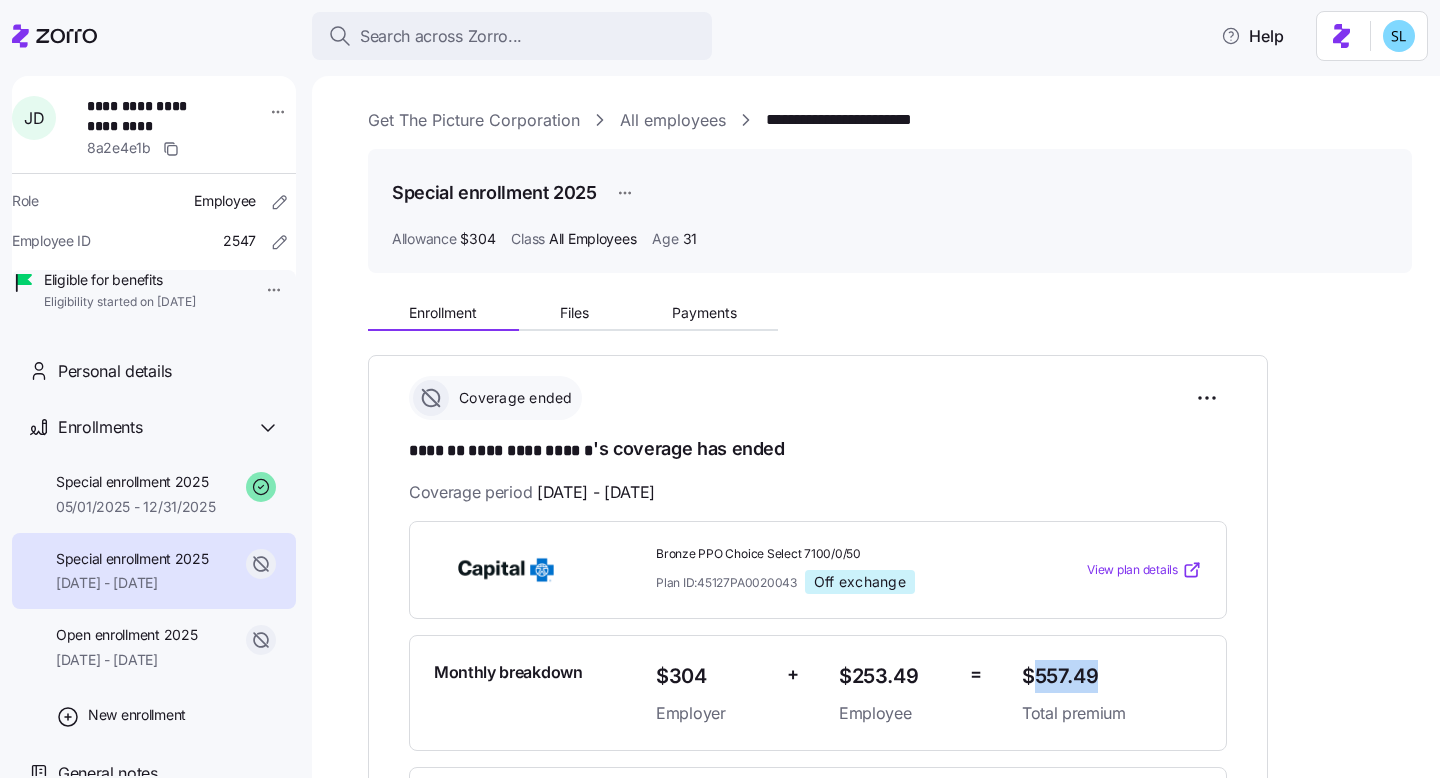 drag, startPoint x: 1098, startPoint y: 676, endPoint x: 1038, endPoint y: 672, distance: 60.133186 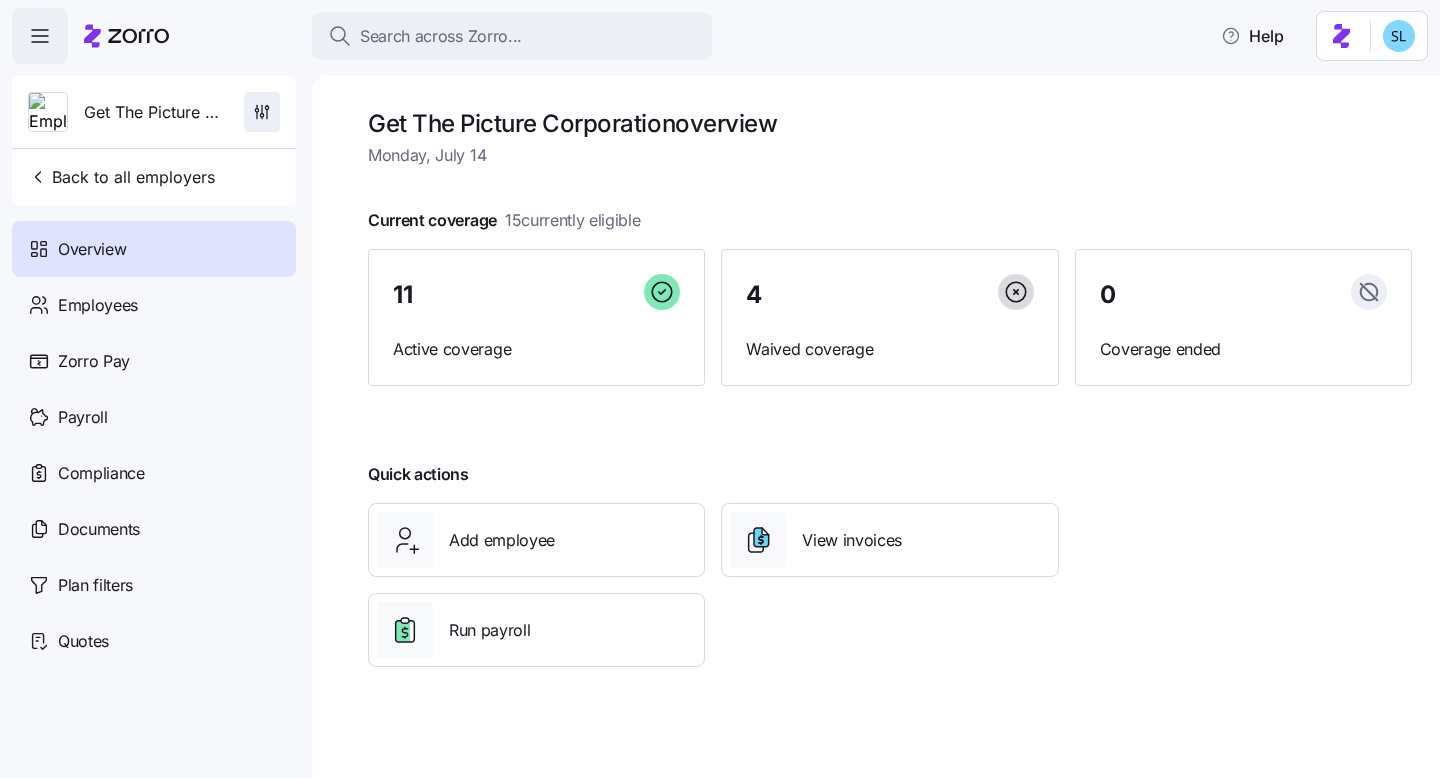 click at bounding box center (262, 112) 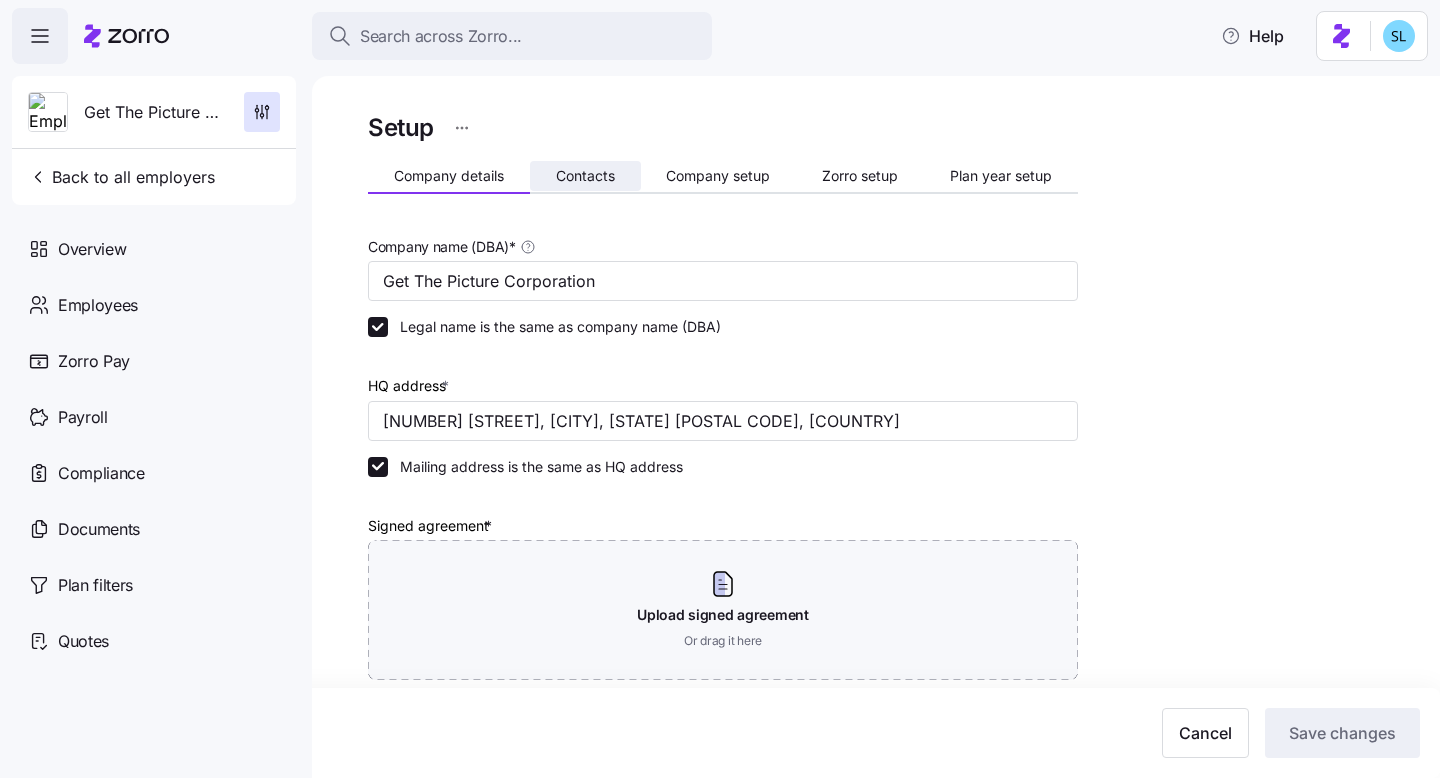 click on "Contacts" at bounding box center (585, 176) 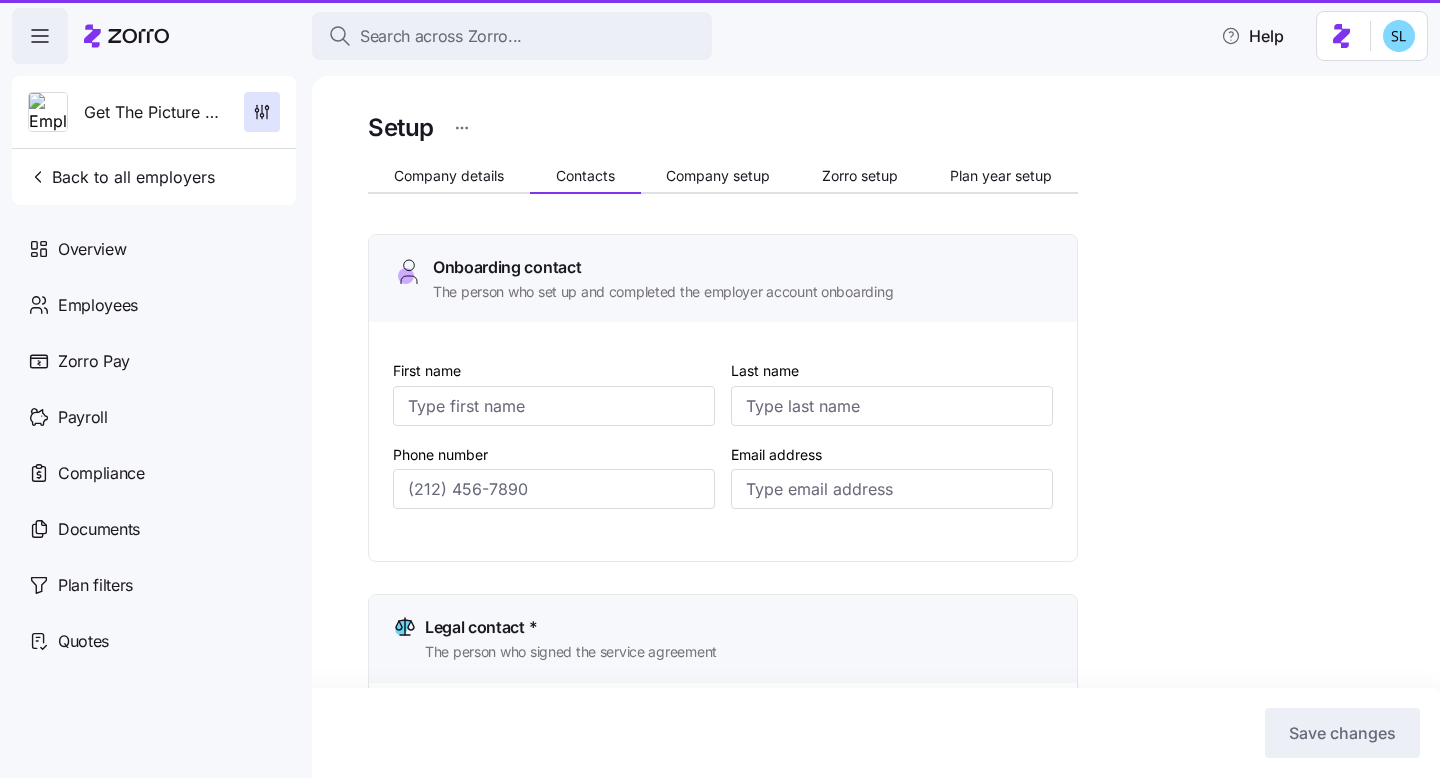 type on "[FIRST]" 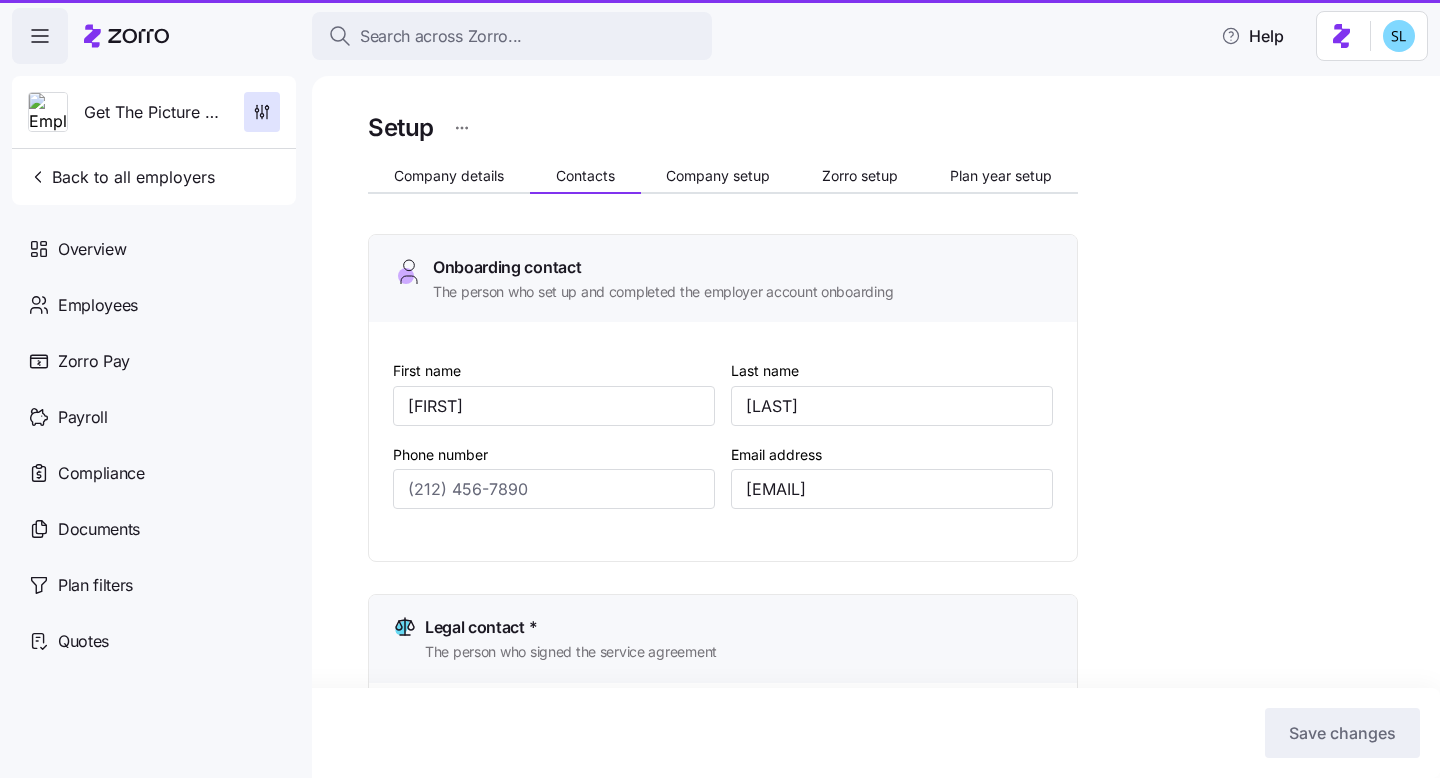 type on "([PHONE])" 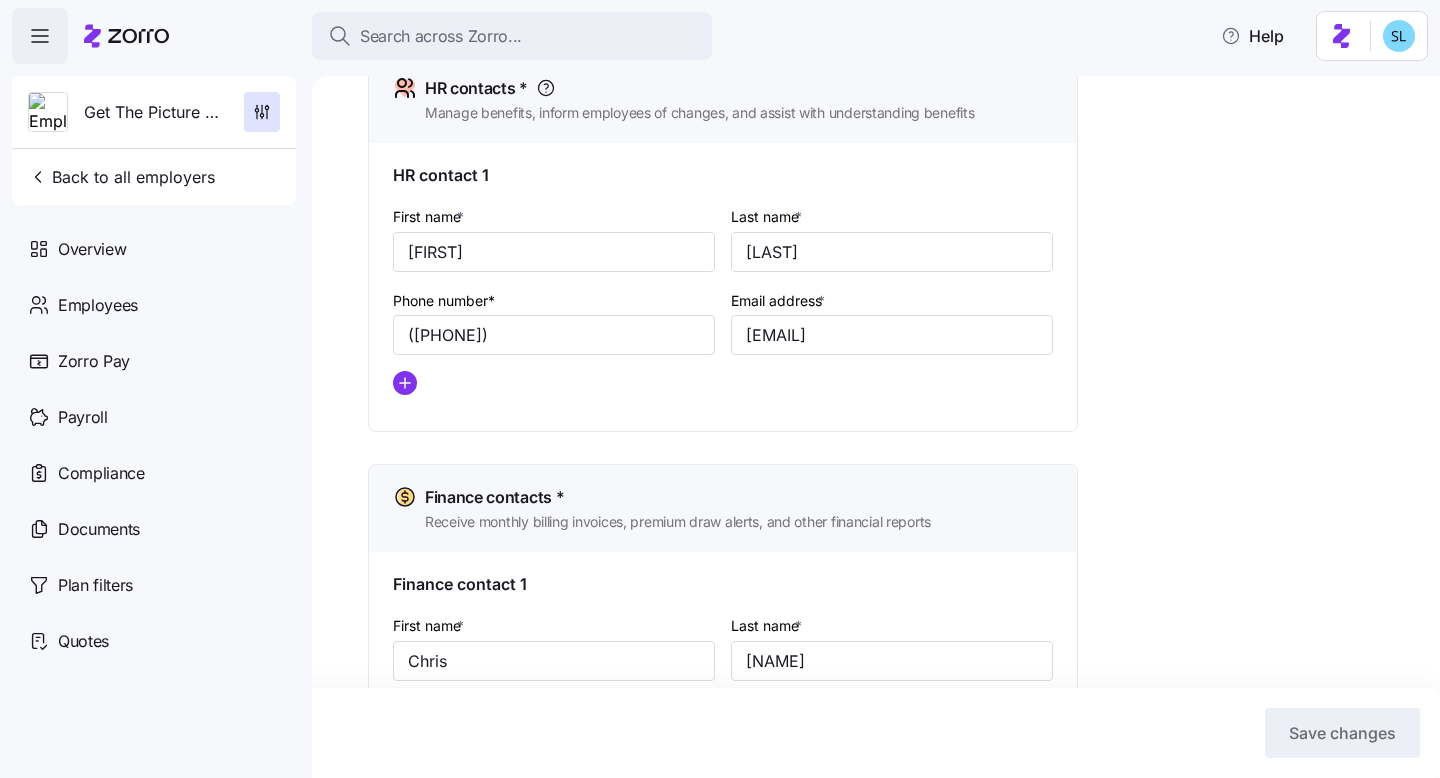 scroll, scrollTop: 961, scrollLeft: 0, axis: vertical 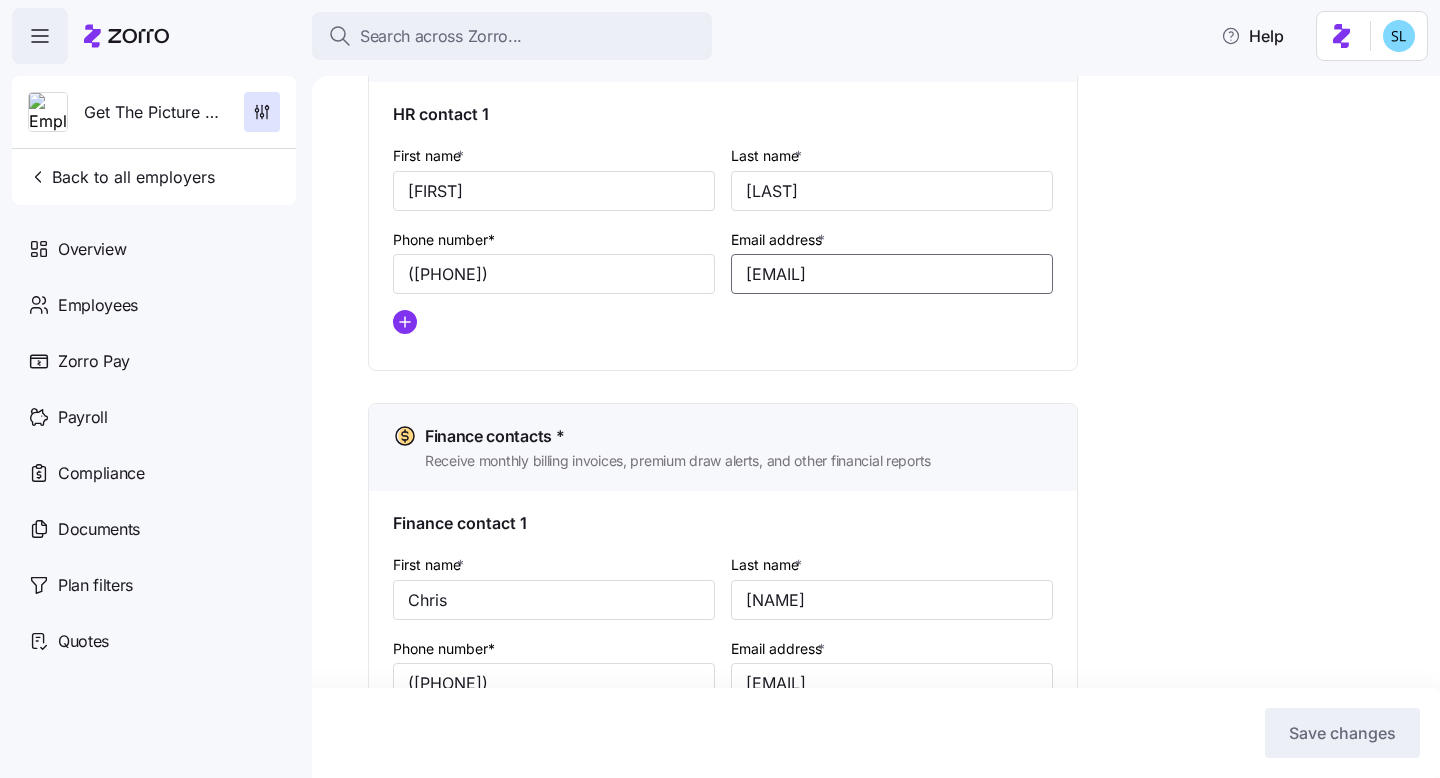 click on "[EMAIL]" at bounding box center [892, 274] 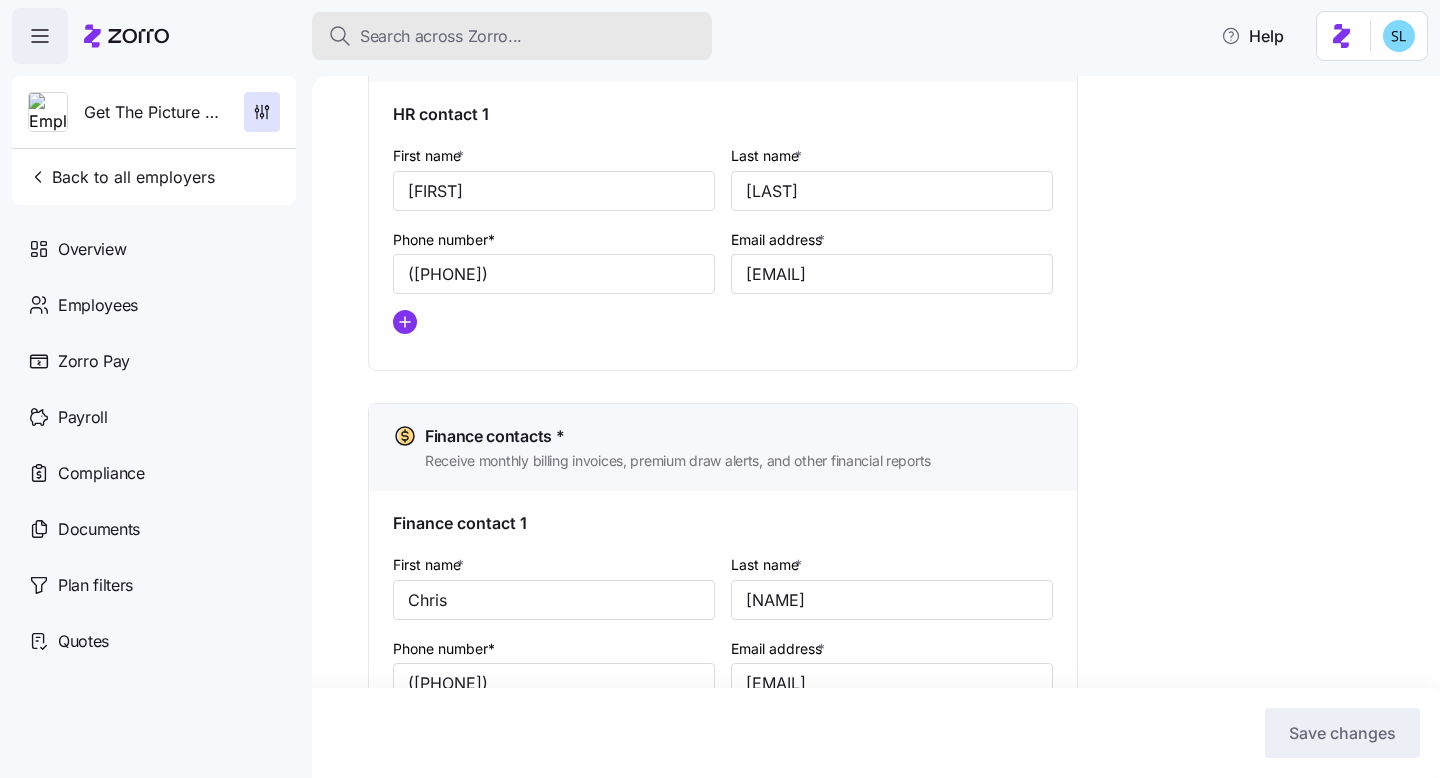 click on "Search across Zorro..." at bounding box center (441, 36) 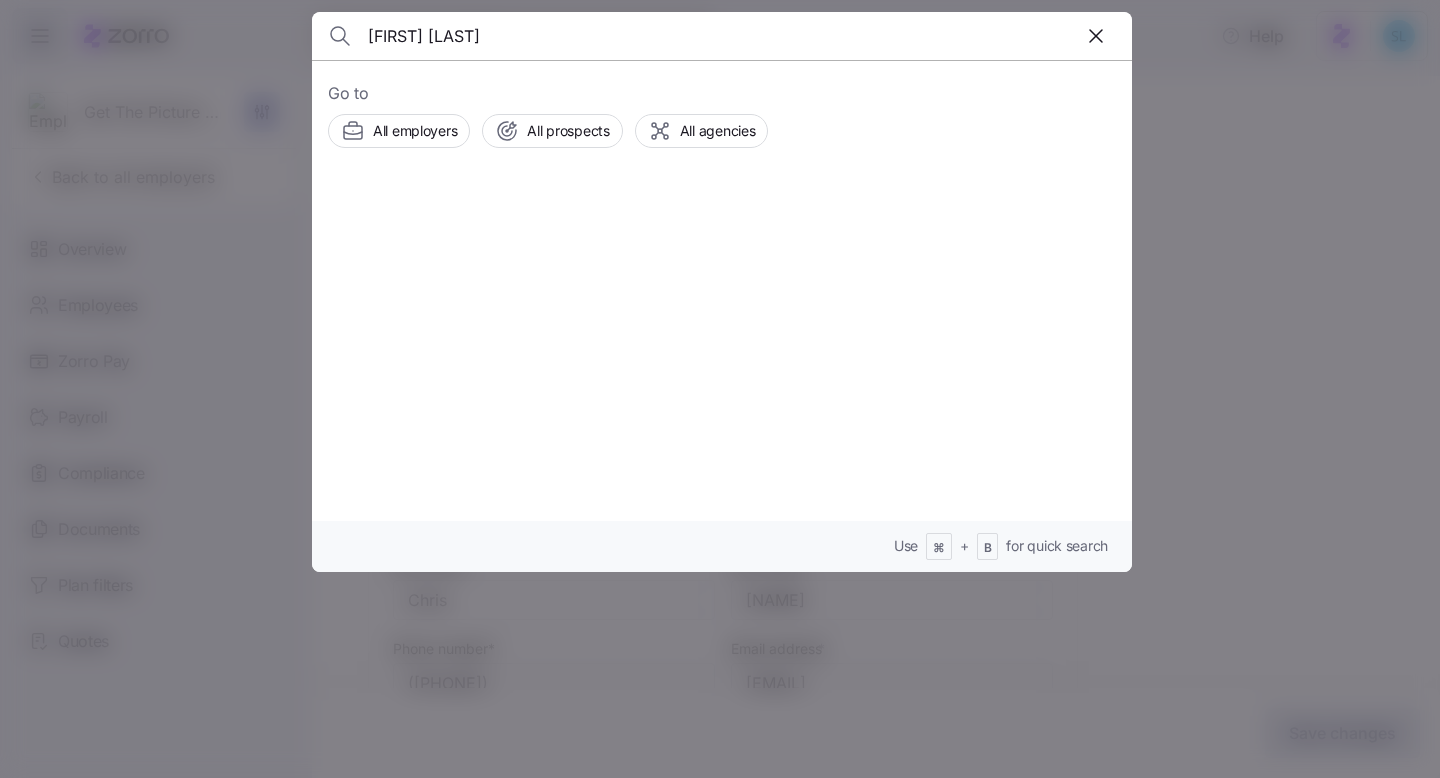 type on "[FIRST] [LAST]" 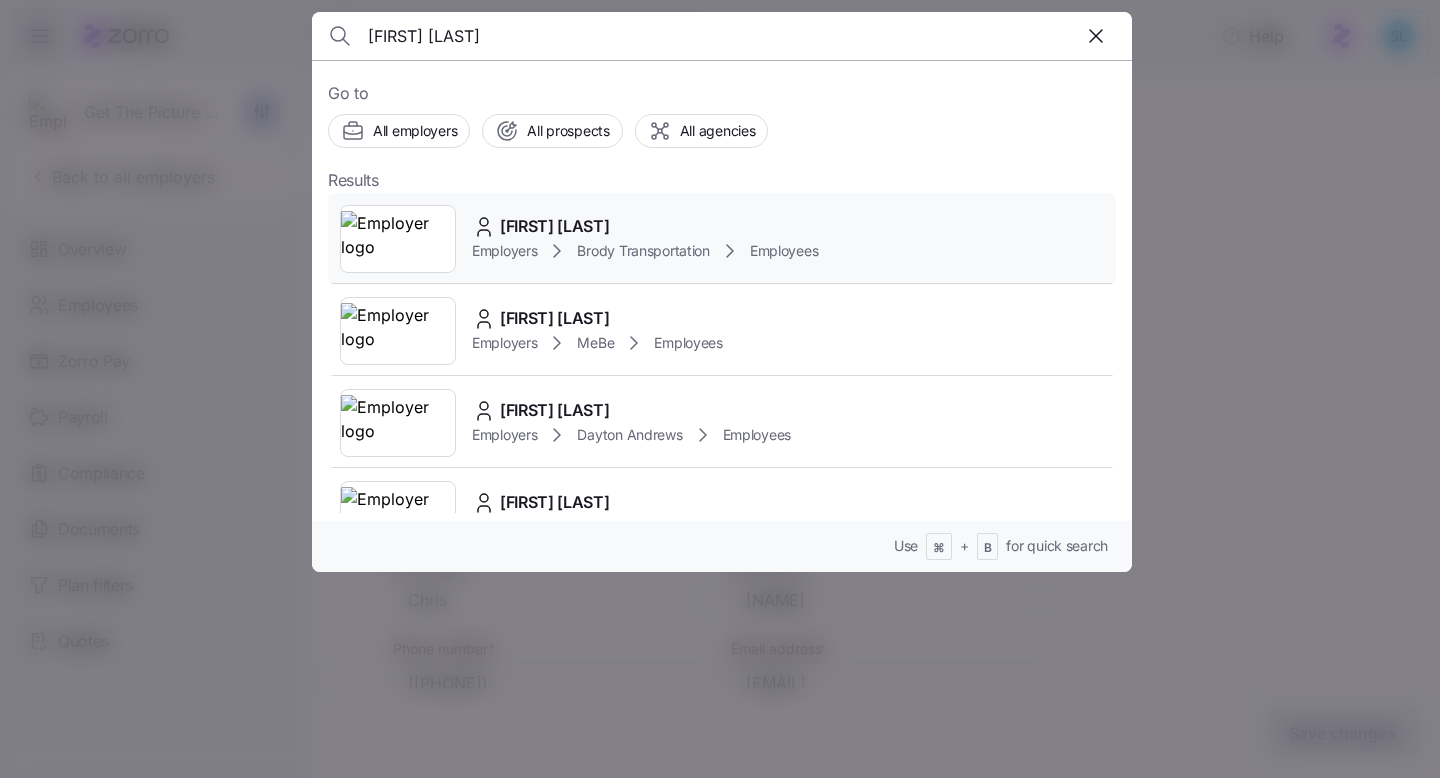 click on "[FIRST] [LAST]" at bounding box center (555, 226) 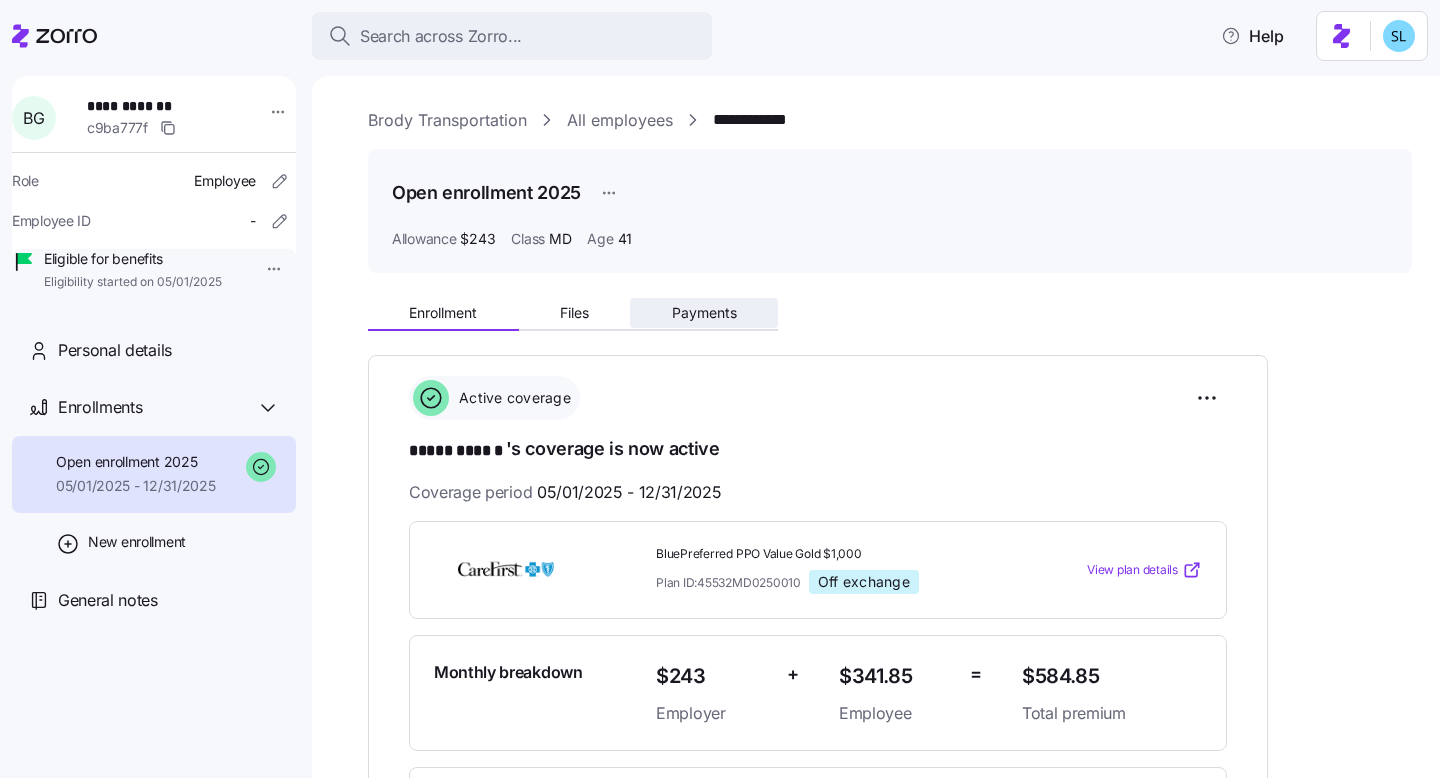 click on "Payments" at bounding box center [704, 313] 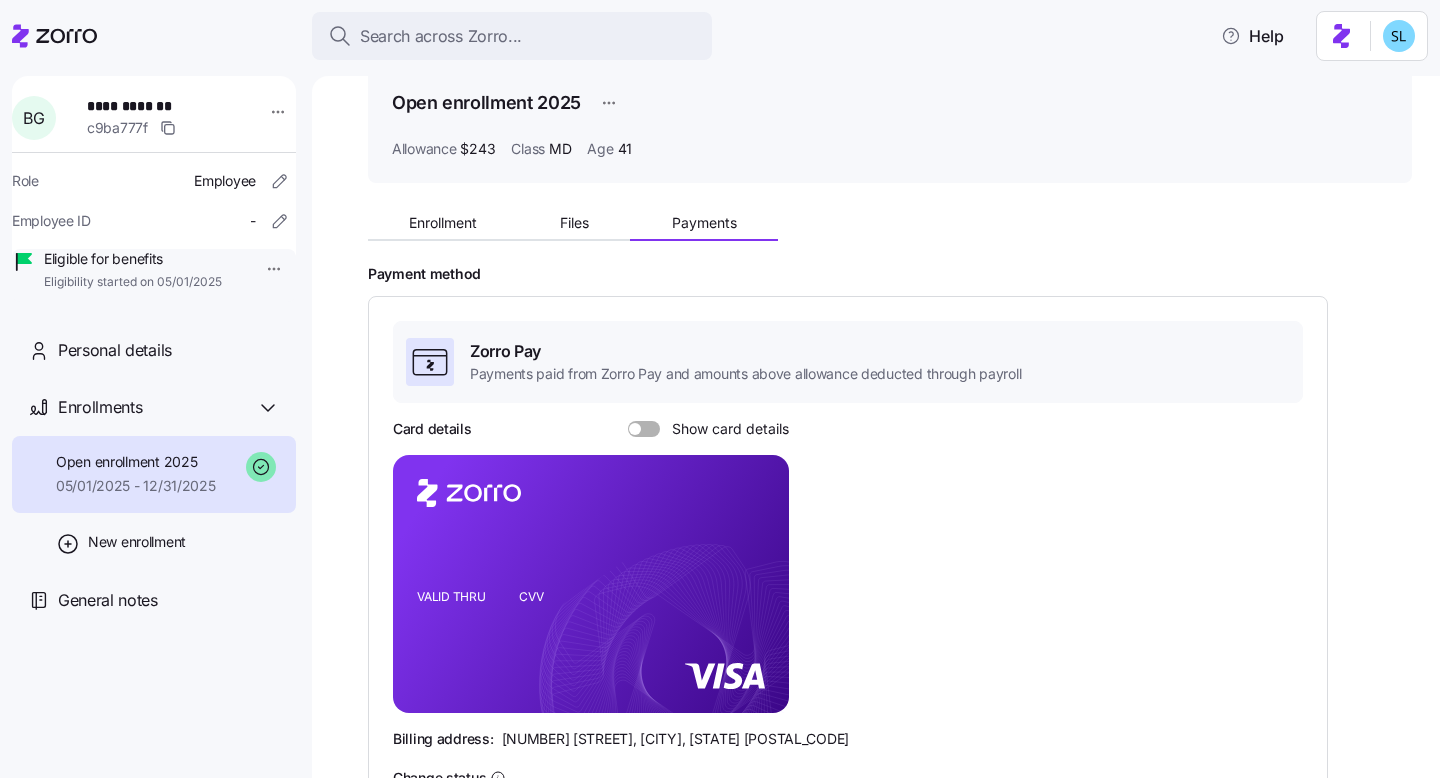 scroll, scrollTop: 0, scrollLeft: 0, axis: both 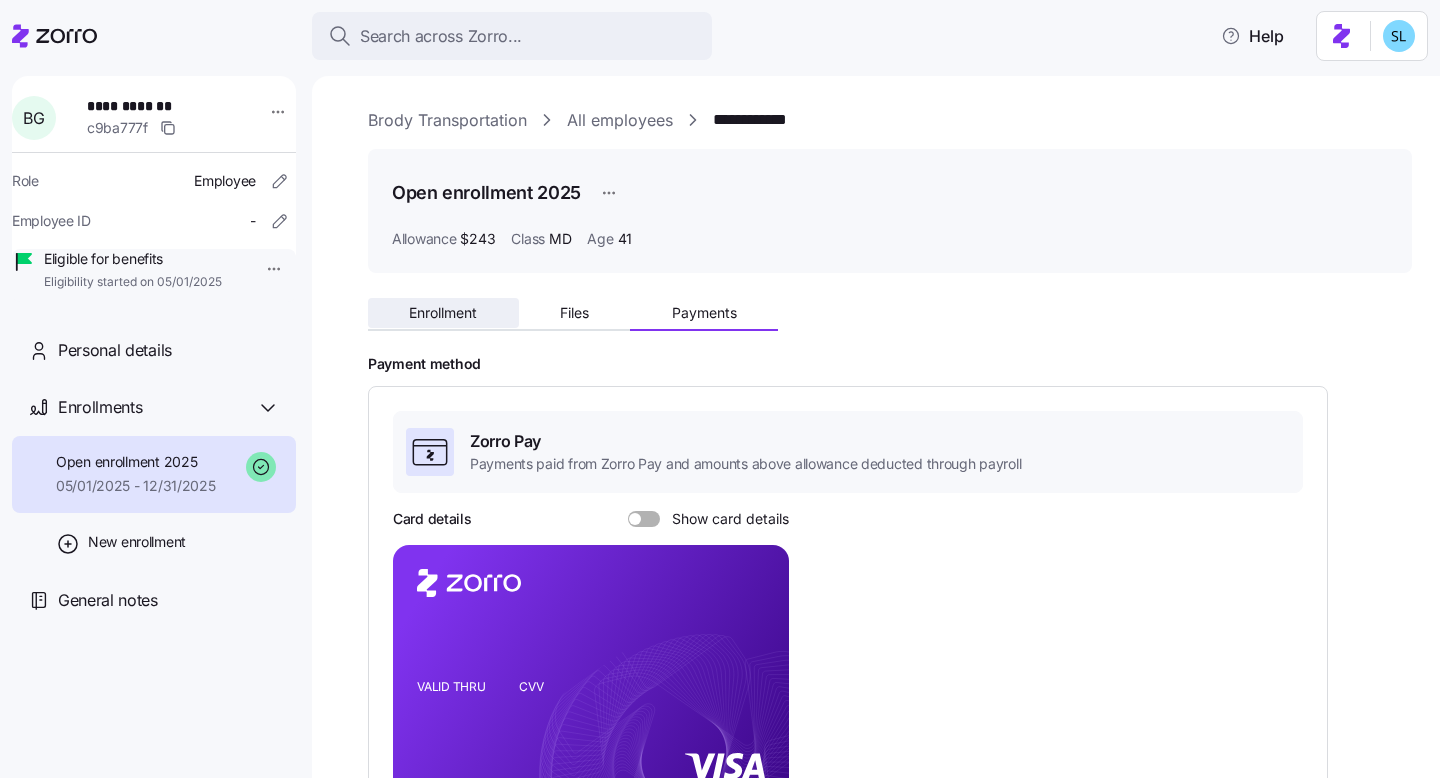 click on "Enrollment" at bounding box center [443, 313] 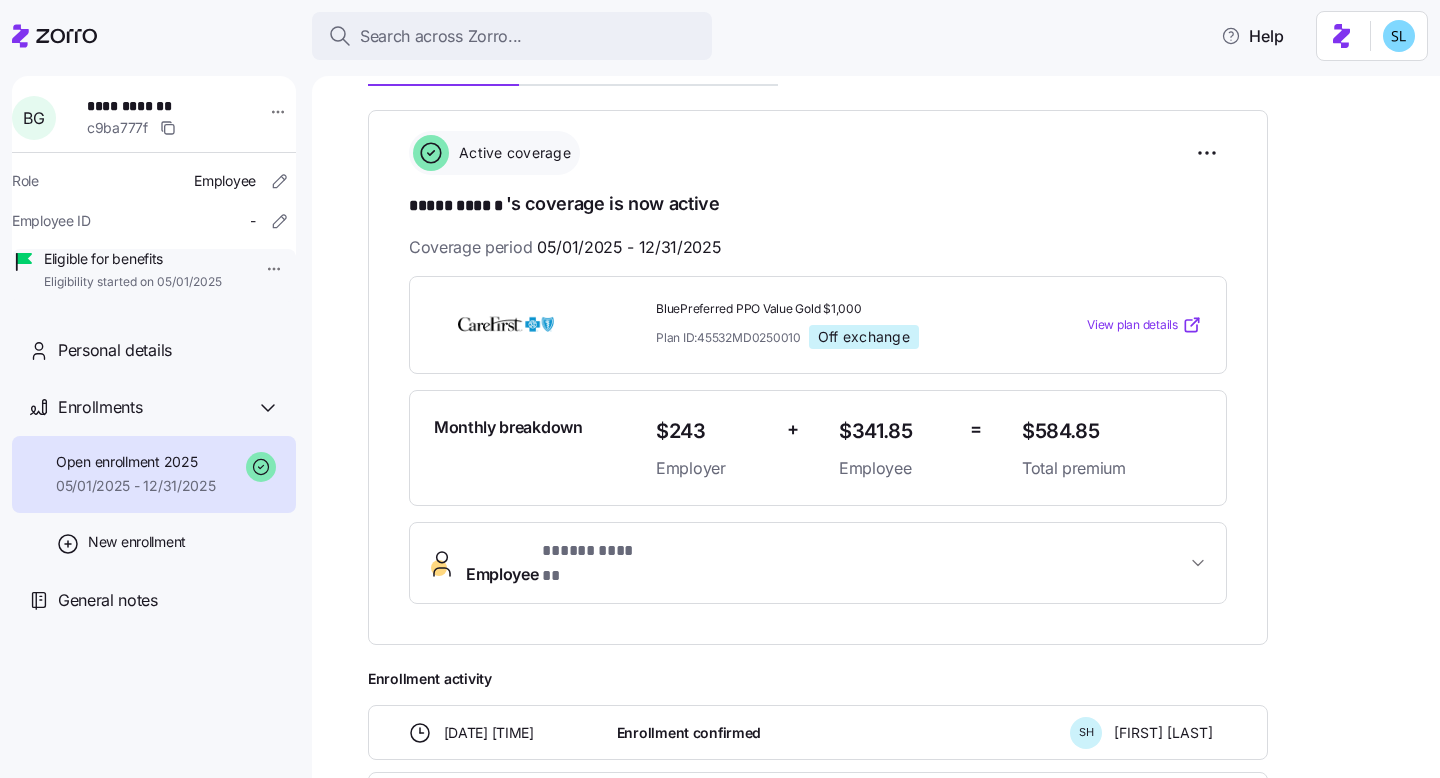 scroll, scrollTop: 399, scrollLeft: 0, axis: vertical 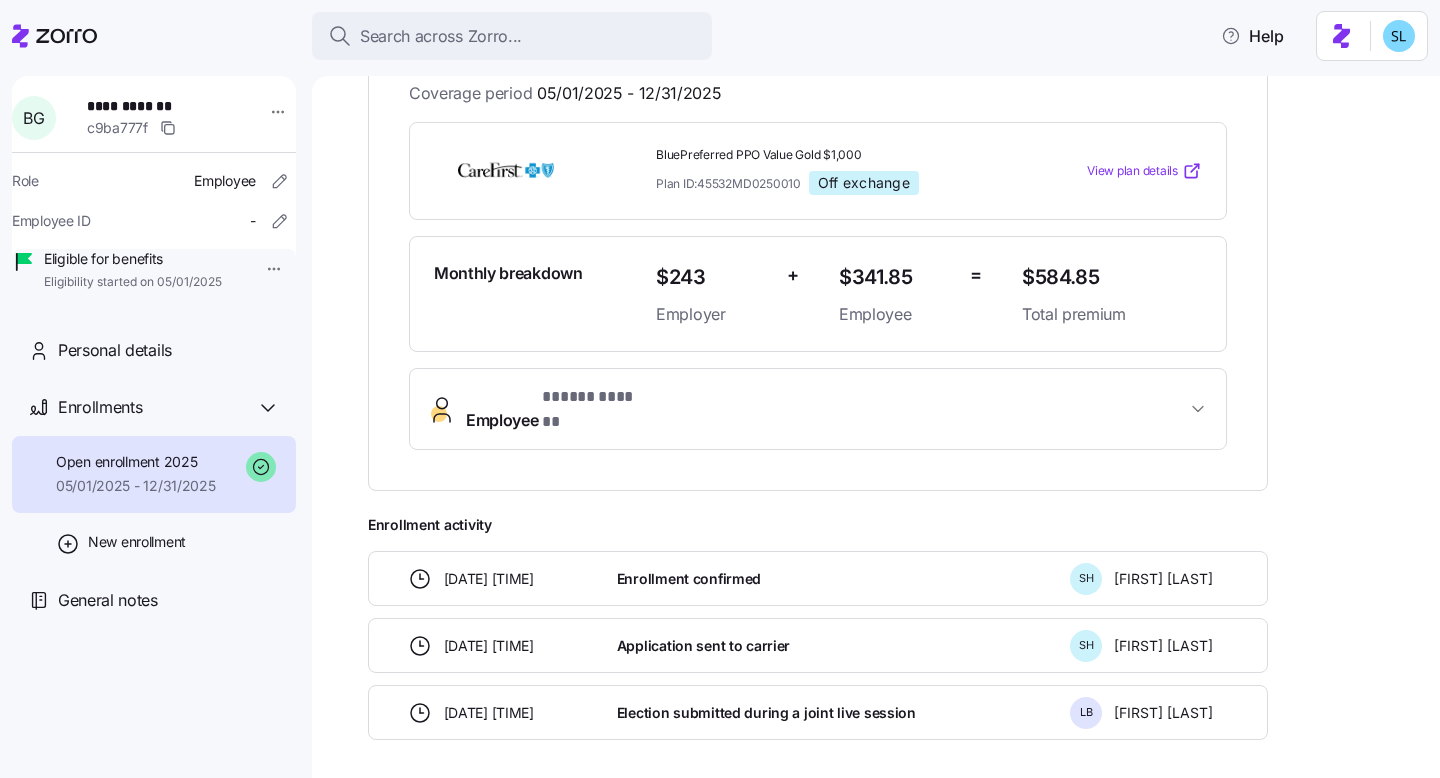 click on "Enrollment confirmed" at bounding box center [835, 578] 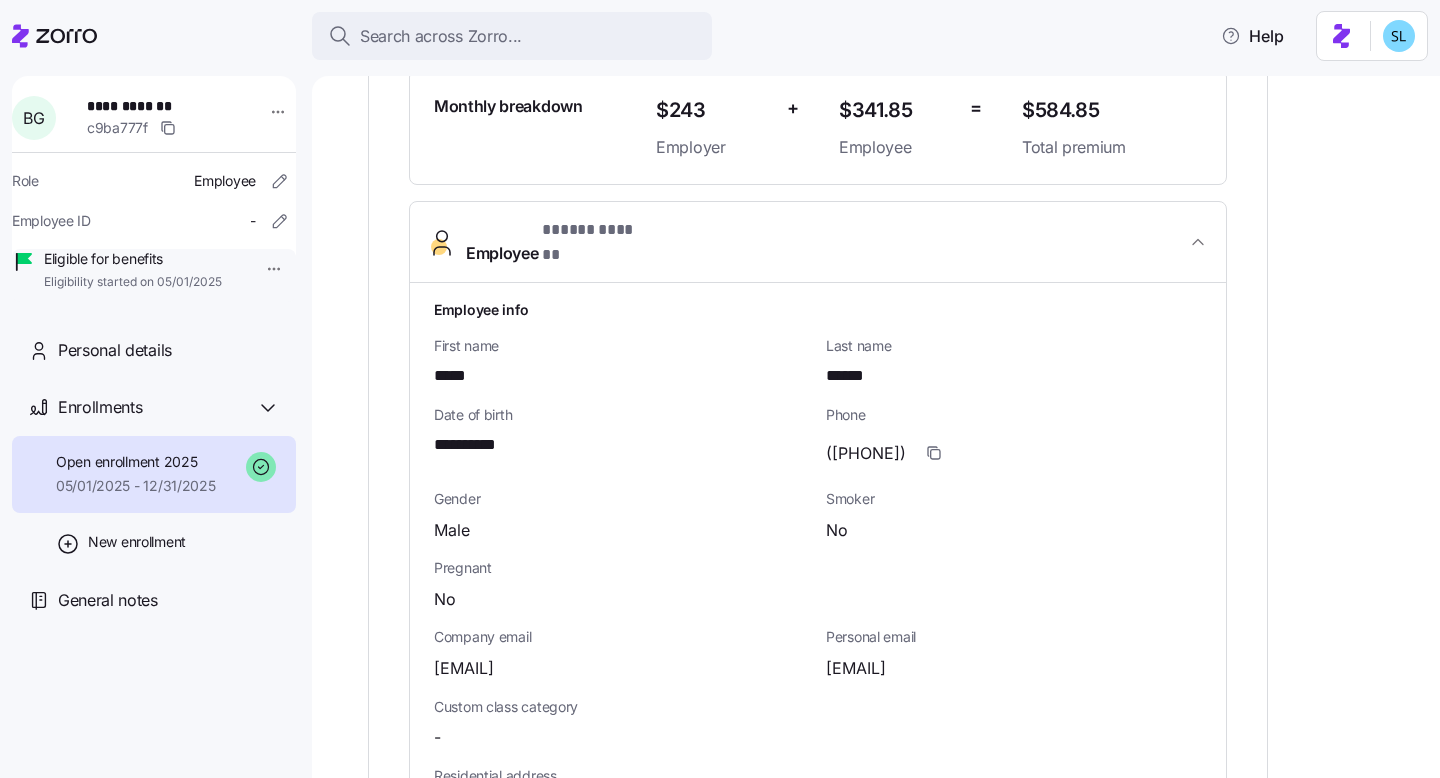 scroll, scrollTop: 641, scrollLeft: 0, axis: vertical 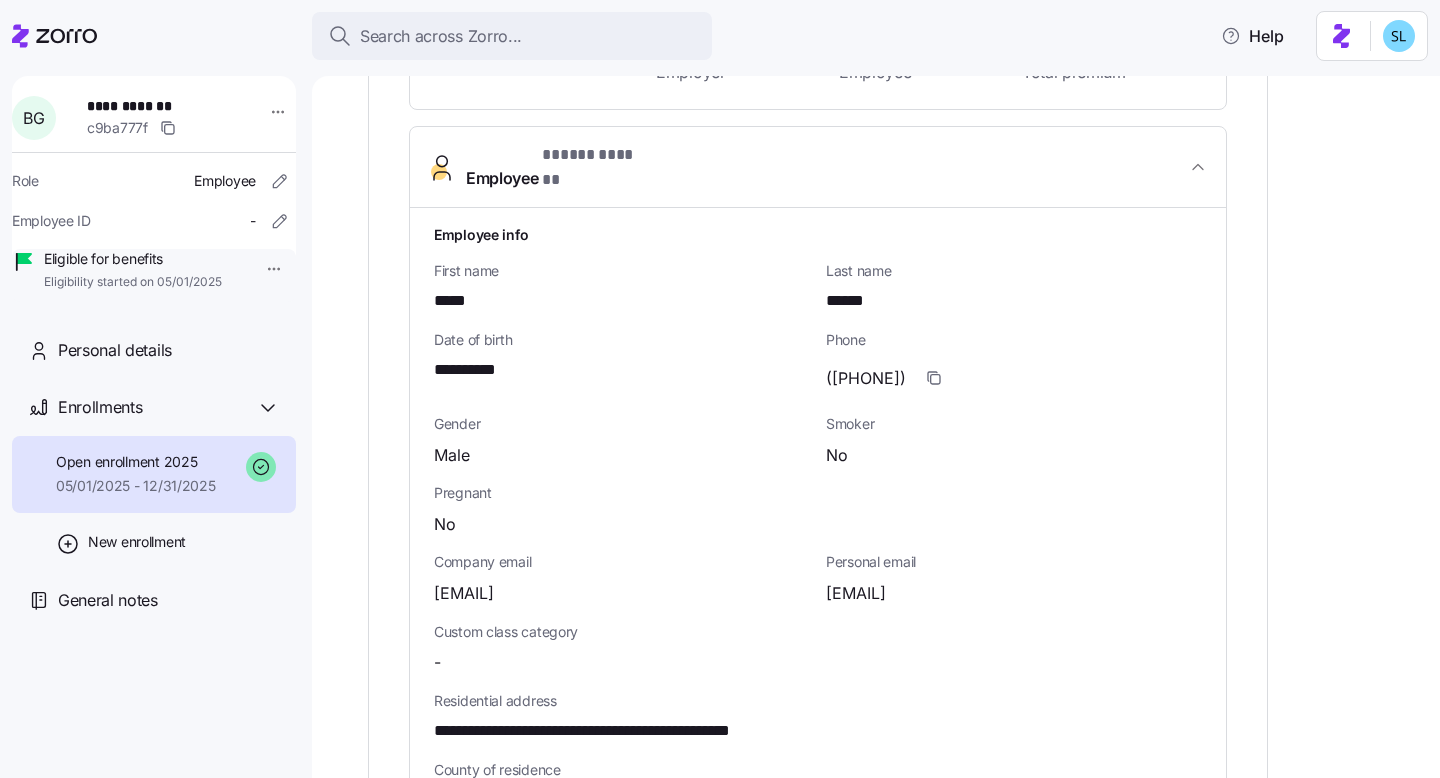 click on "[EMAIL]" at bounding box center [856, 593] 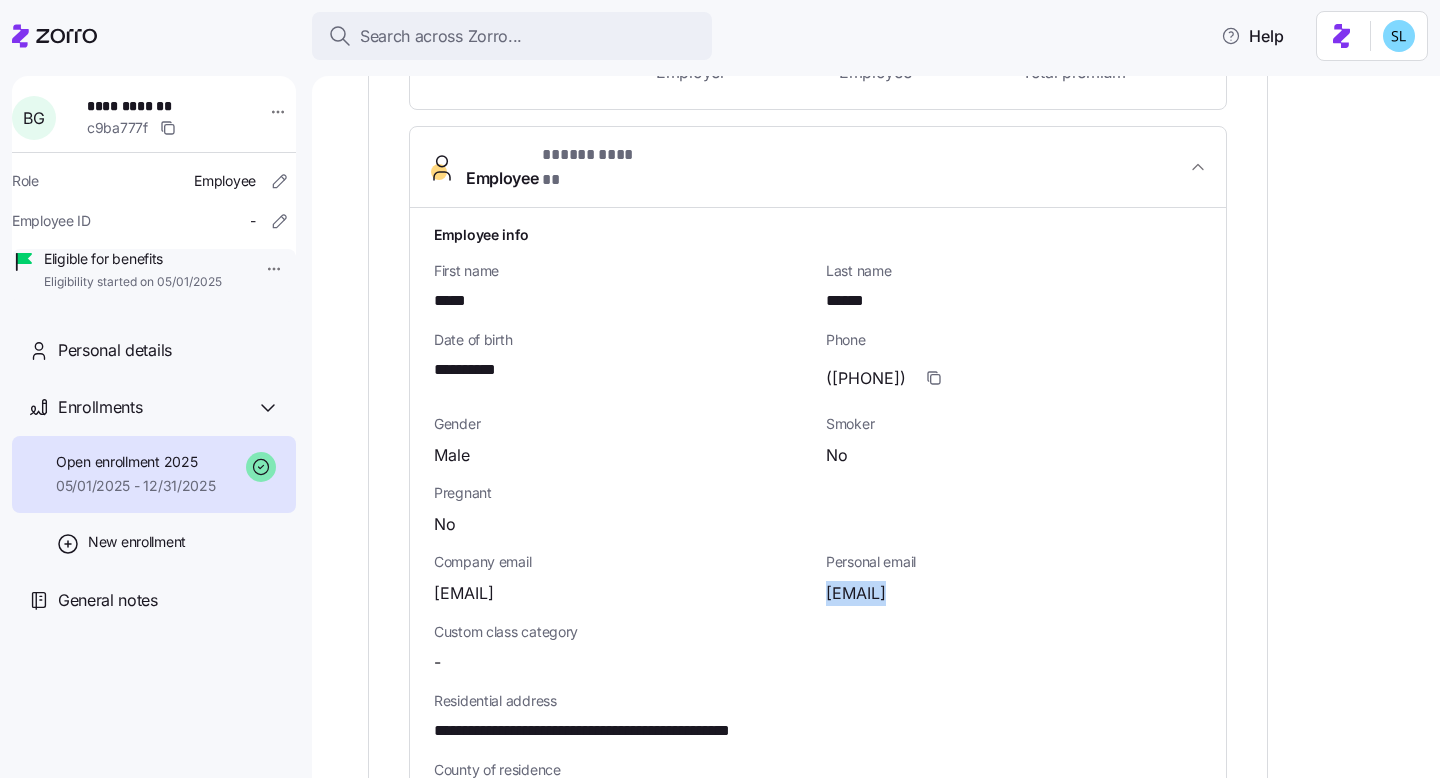 click on "[EMAIL]" at bounding box center (856, 593) 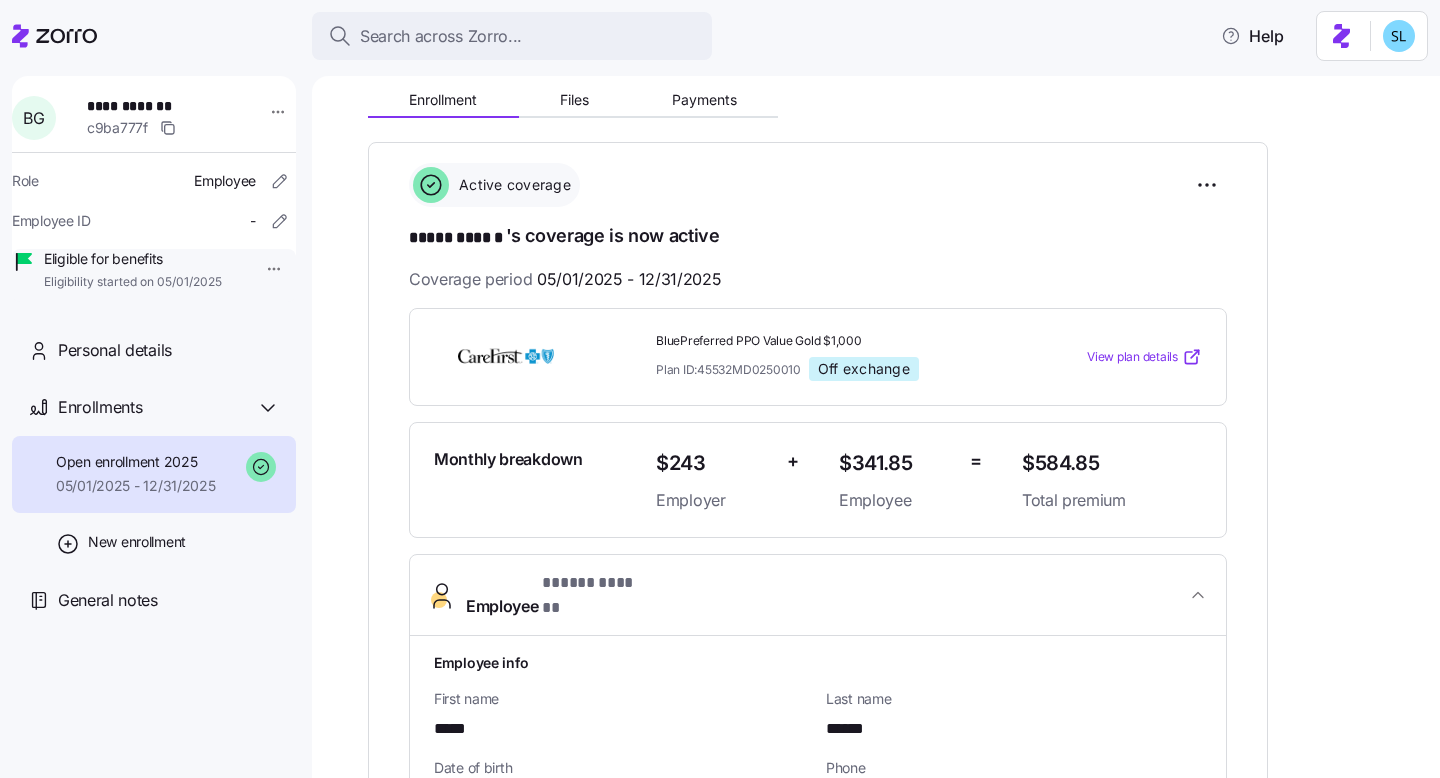 scroll, scrollTop: 0, scrollLeft: 0, axis: both 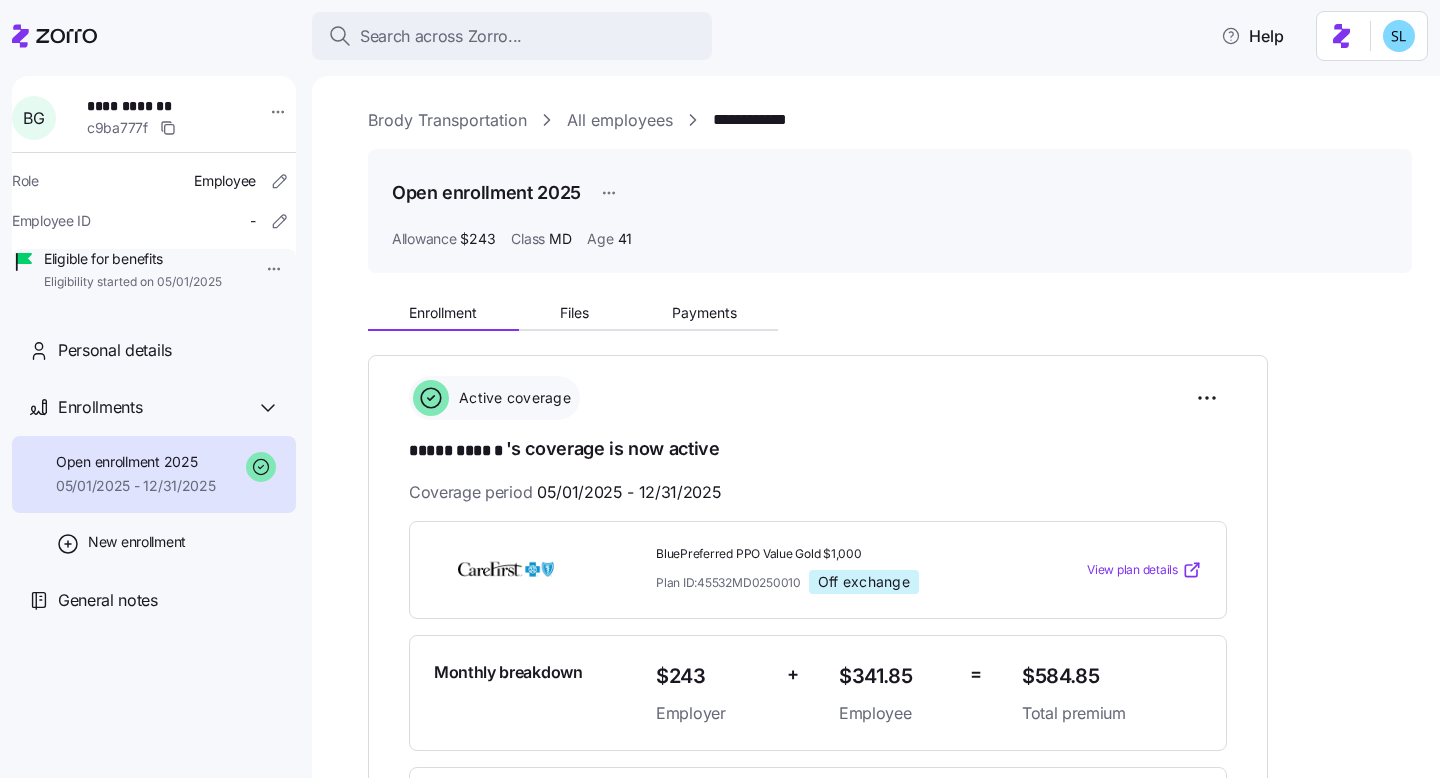 click on "Brody Transportation" at bounding box center (447, 120) 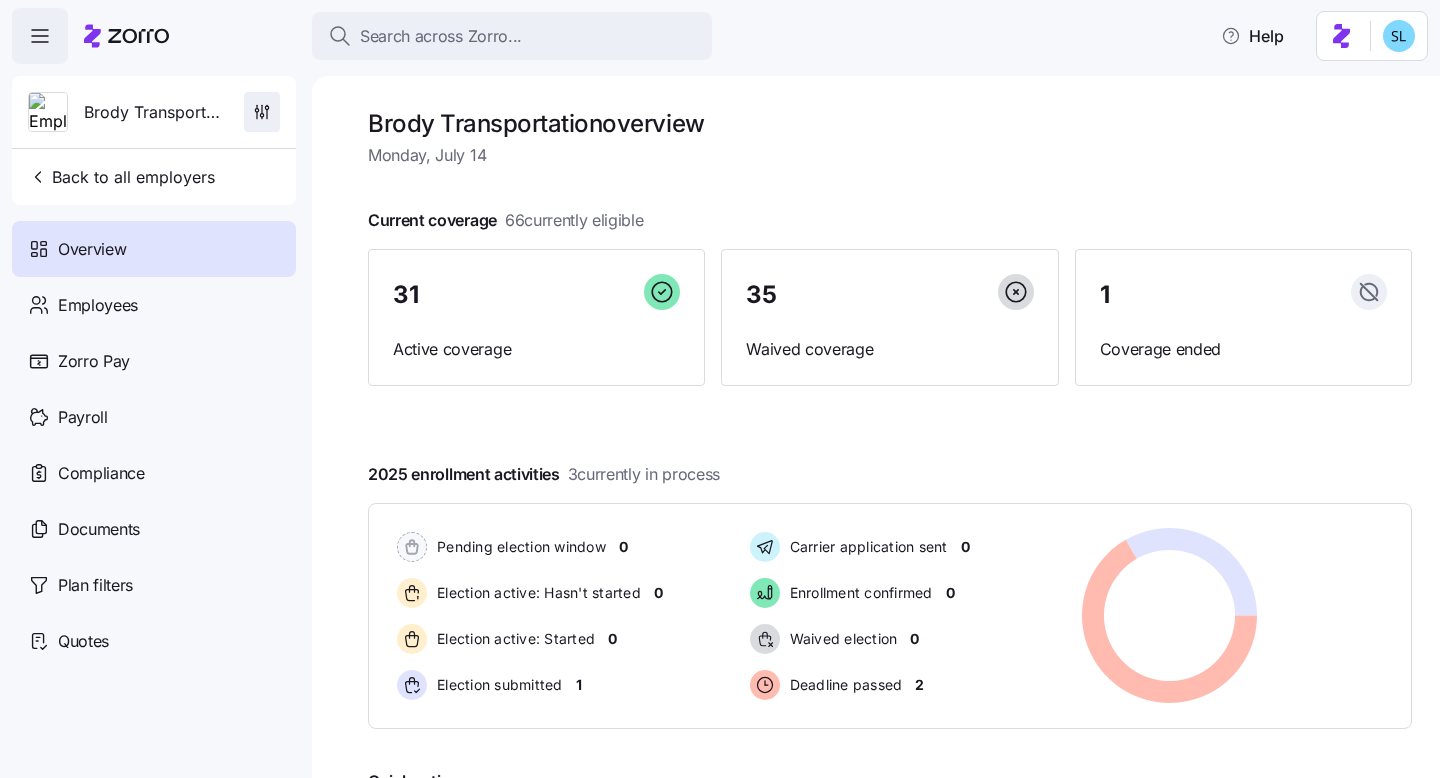 click 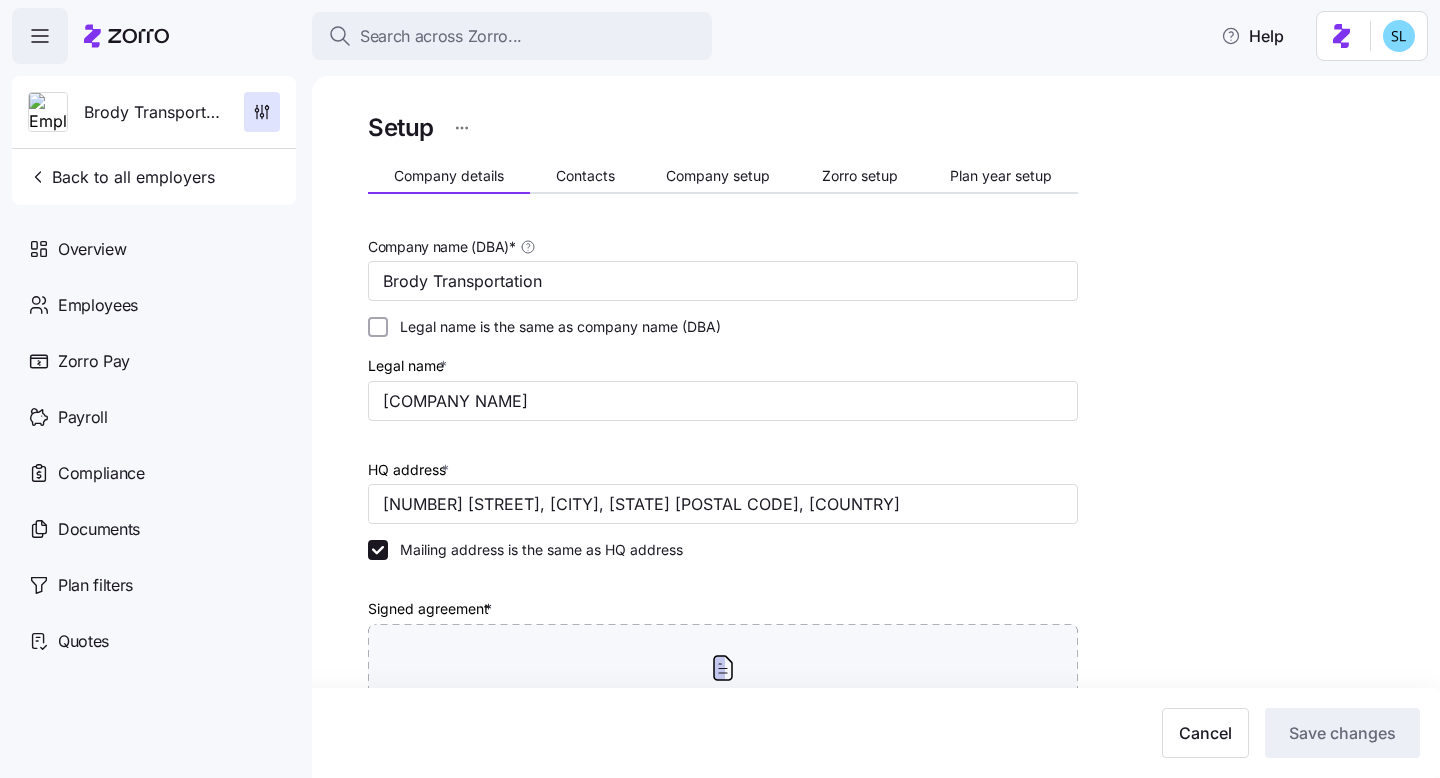 click on "Company details Contacts Company setup Zorro setup Plan year setup" at bounding box center [723, 179] 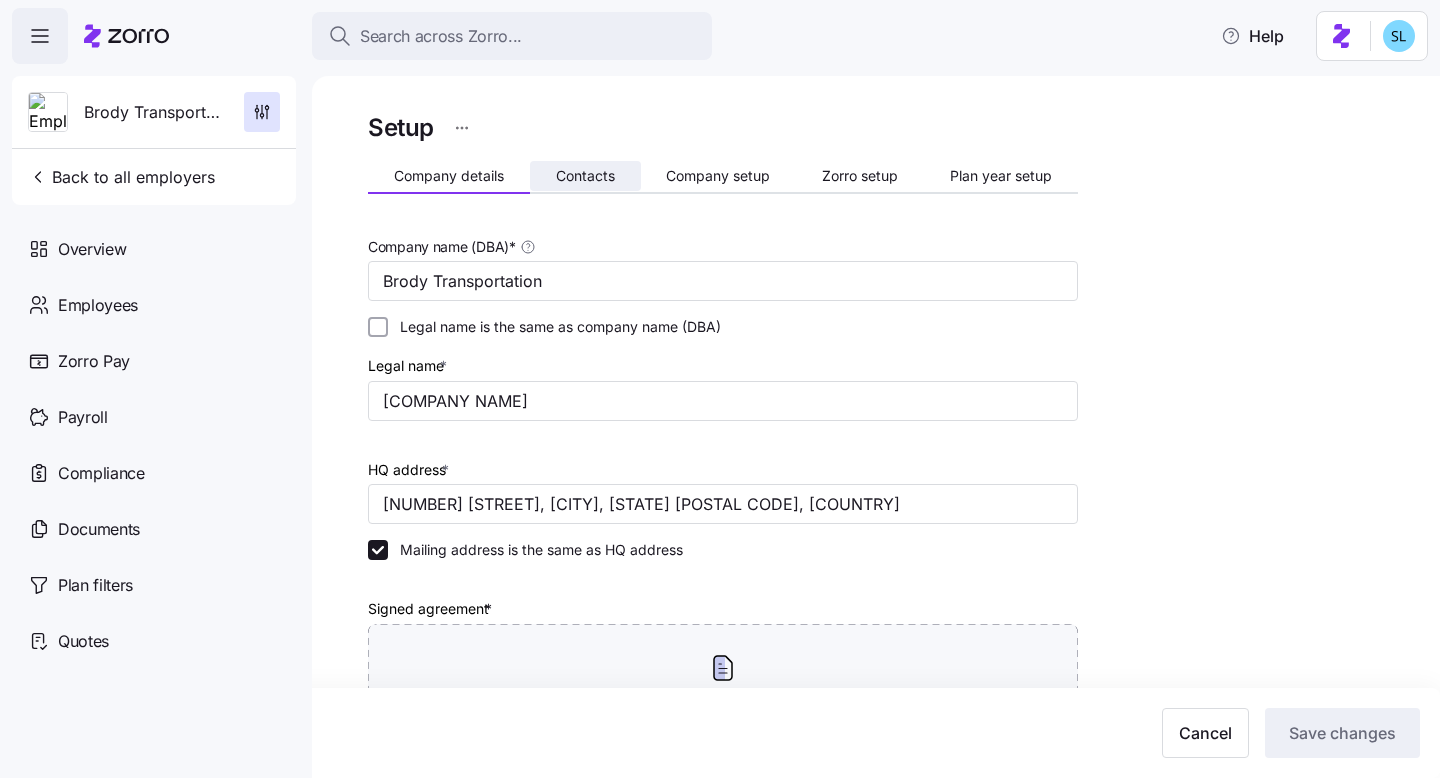 click on "Contacts" at bounding box center (585, 176) 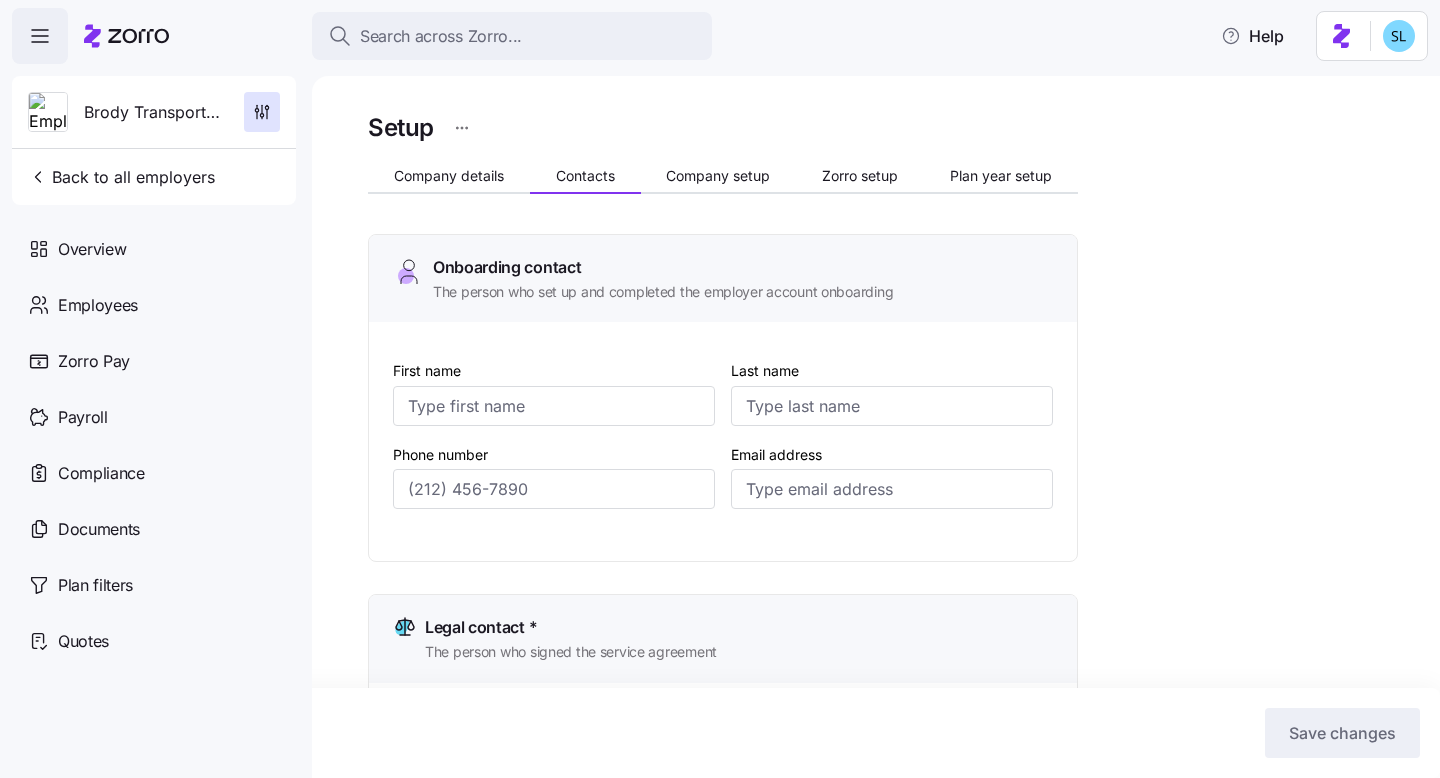 type on "[FIRST]" 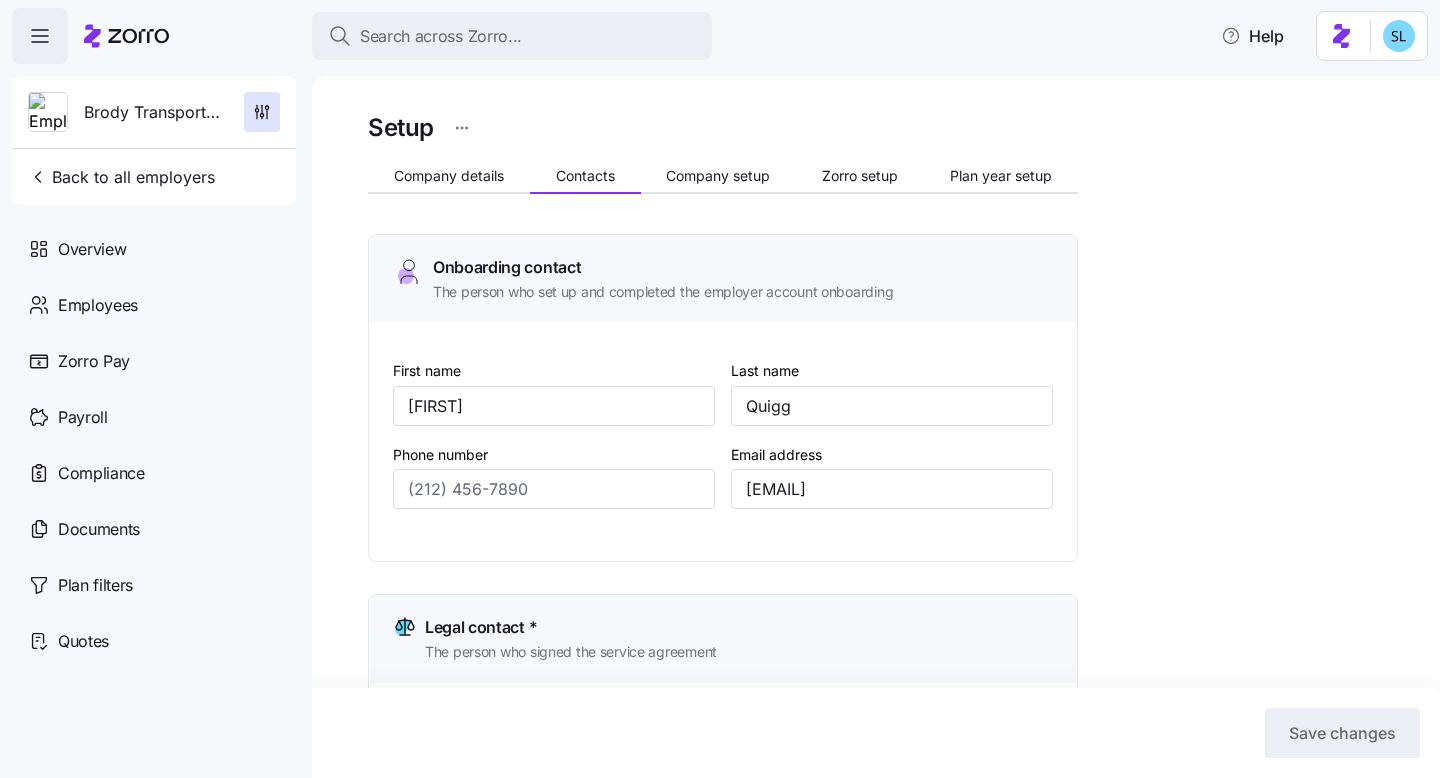 type on "([PHONE])" 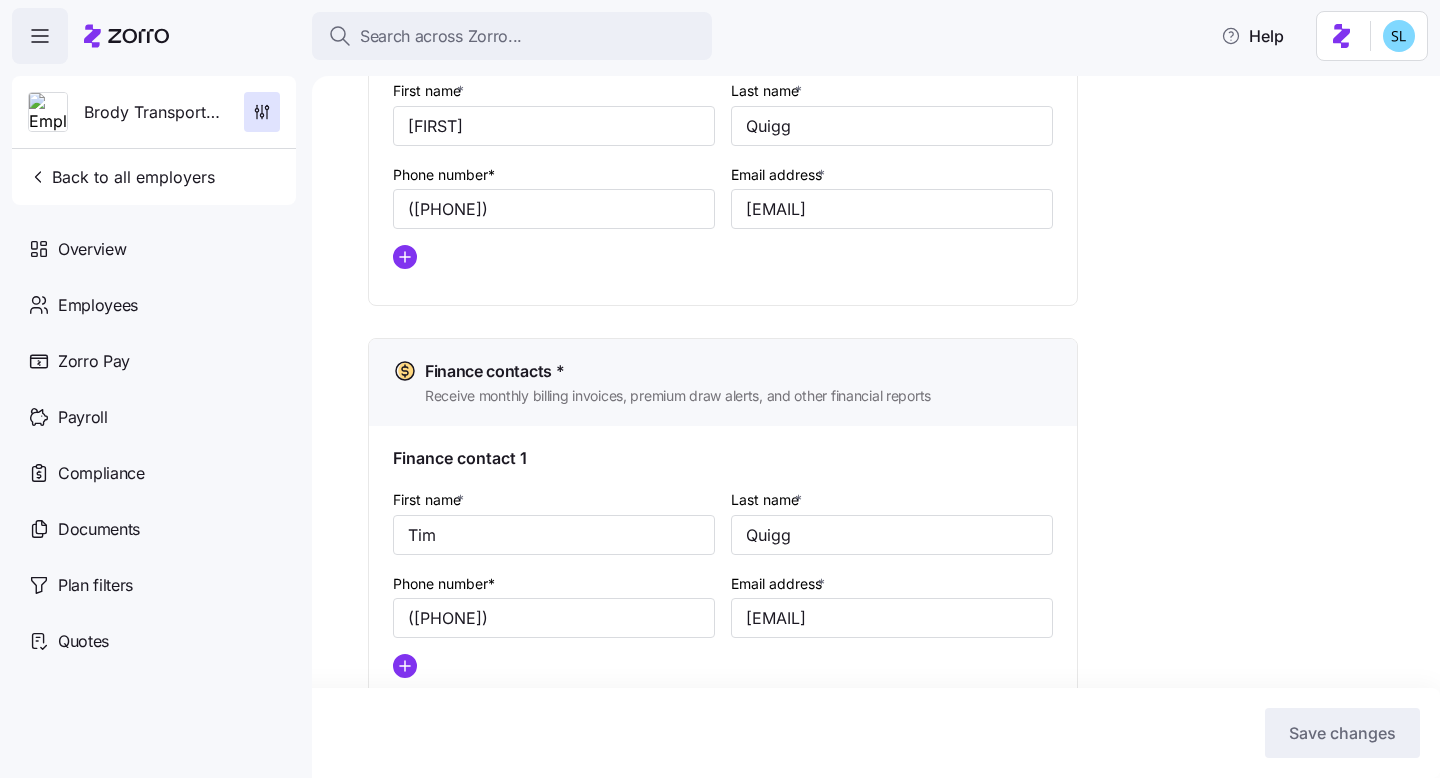 scroll, scrollTop: 938, scrollLeft: 0, axis: vertical 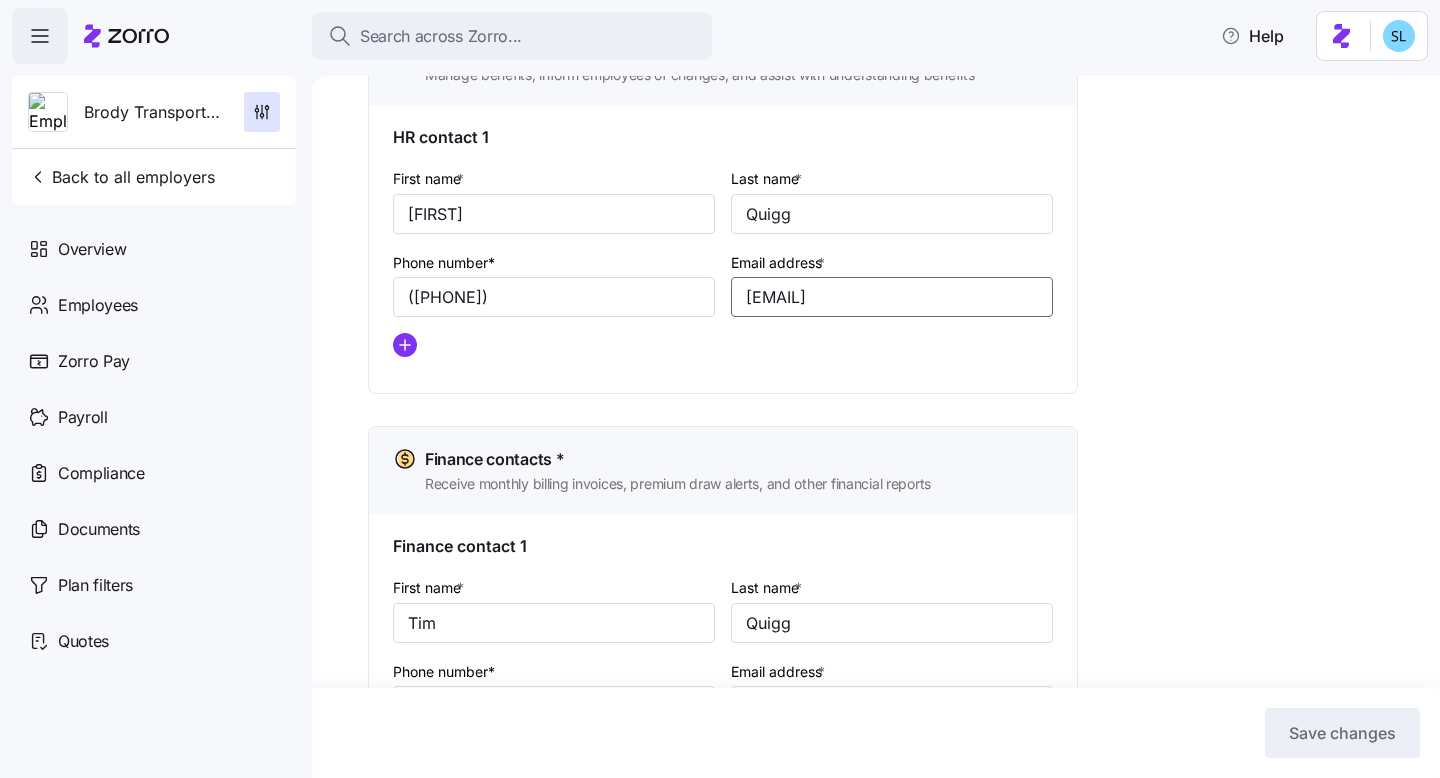 click on "[EMAIL]" at bounding box center (892, 297) 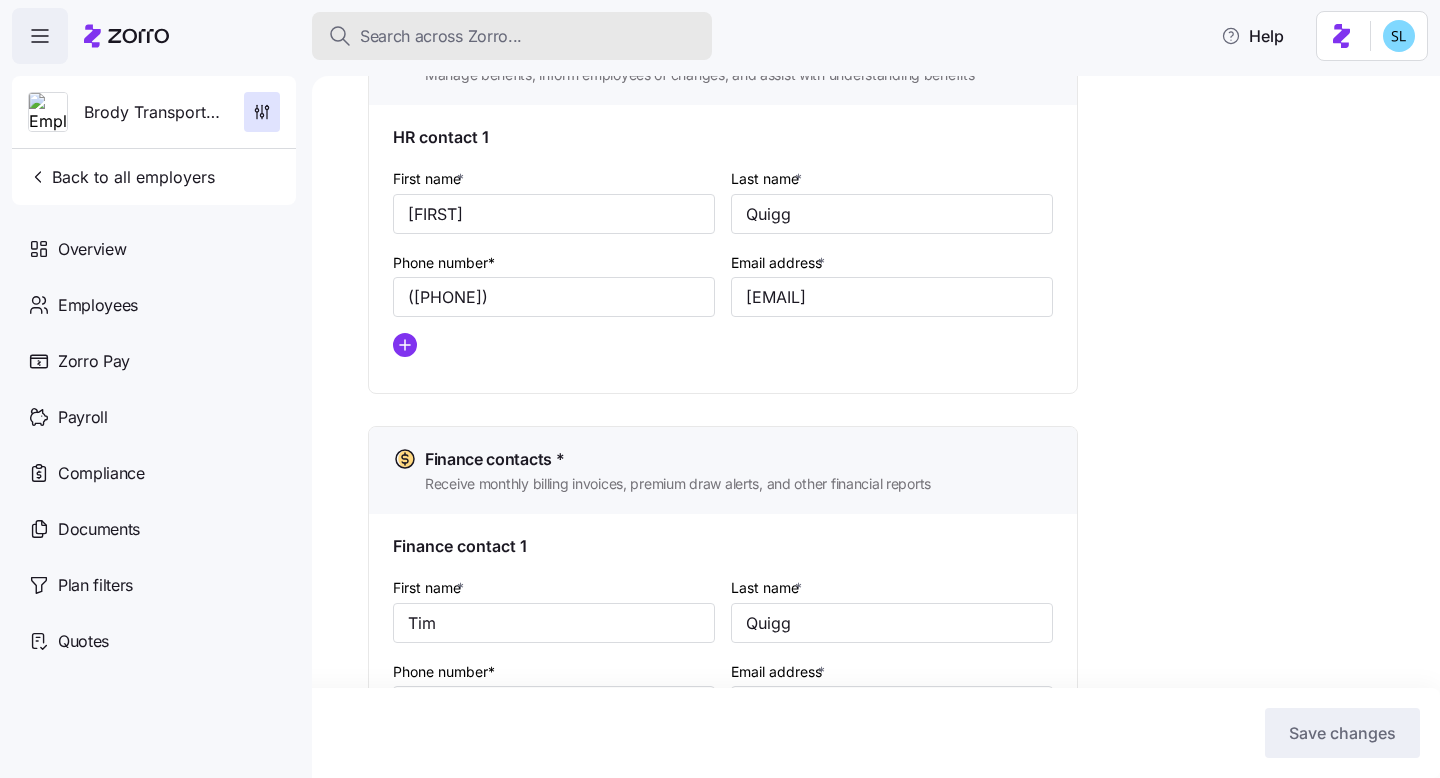 click on "Search across Zorro..." at bounding box center [512, 36] 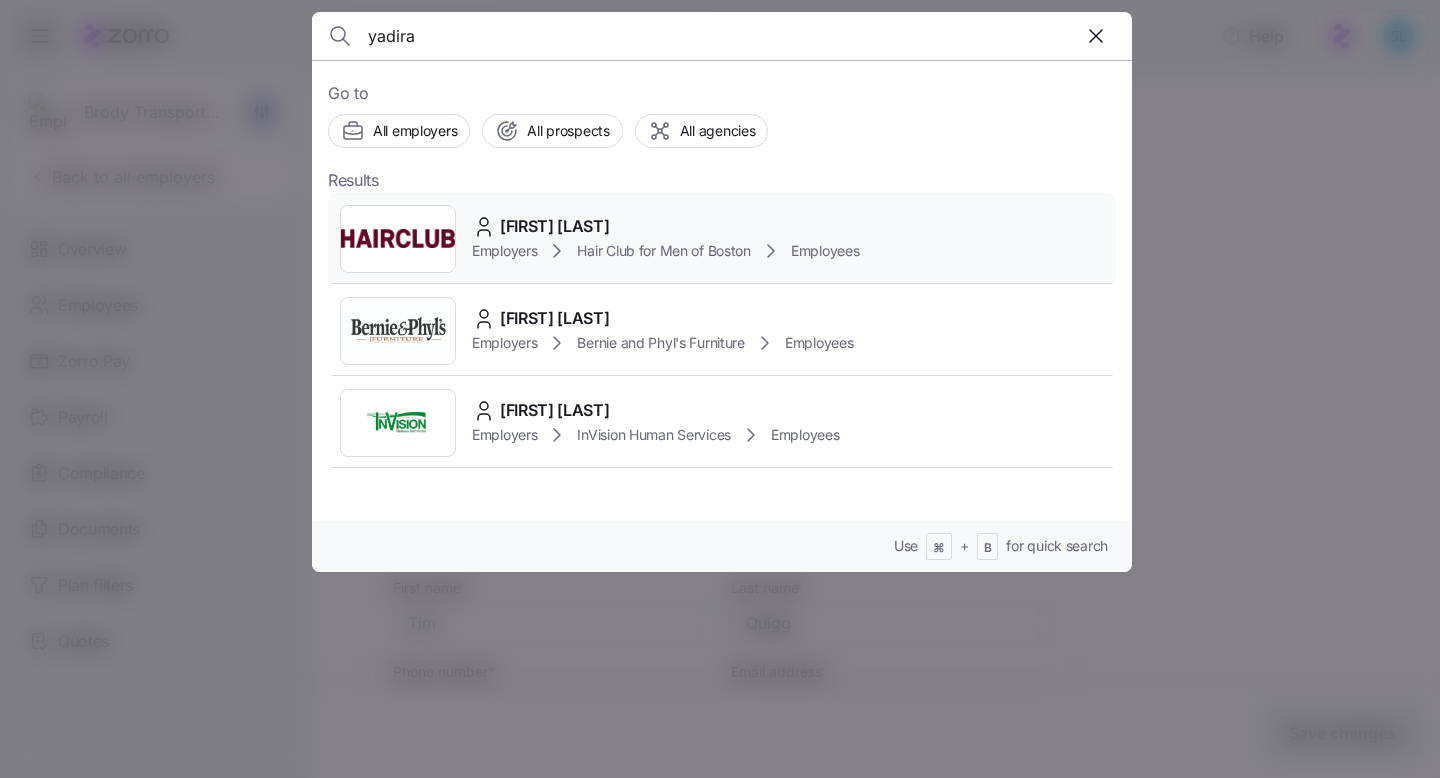 type on "yadira" 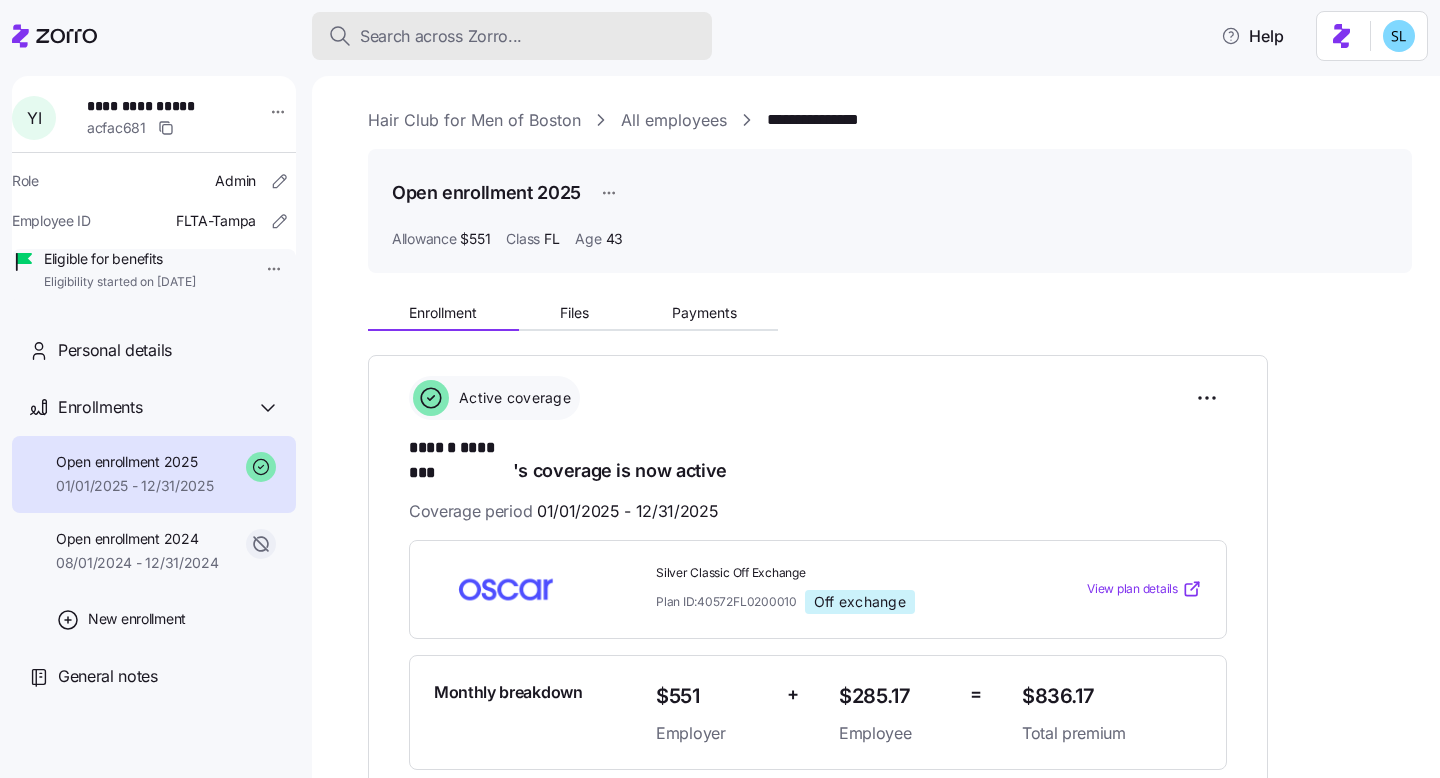 click on "Search across Zorro..." at bounding box center [512, 36] 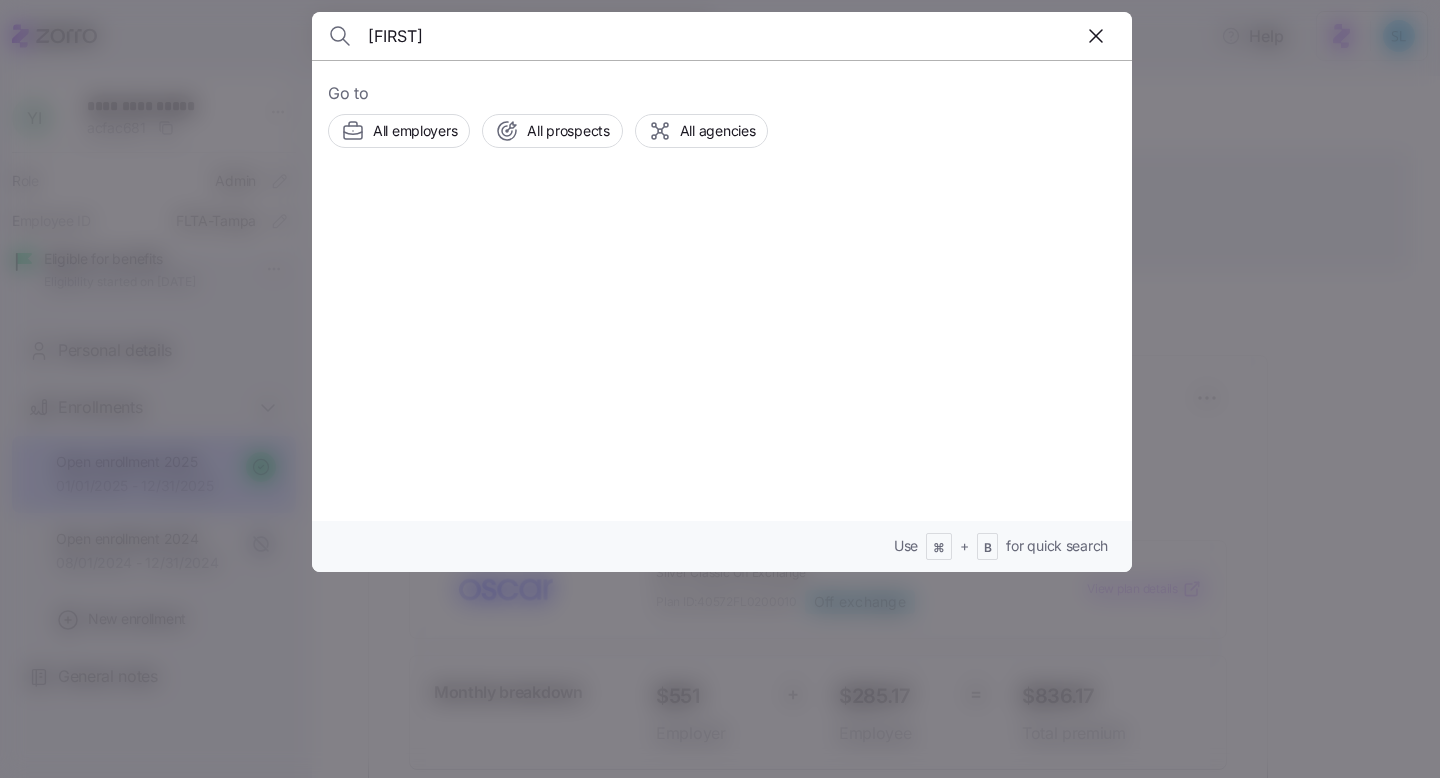 type on "[FIRST]" 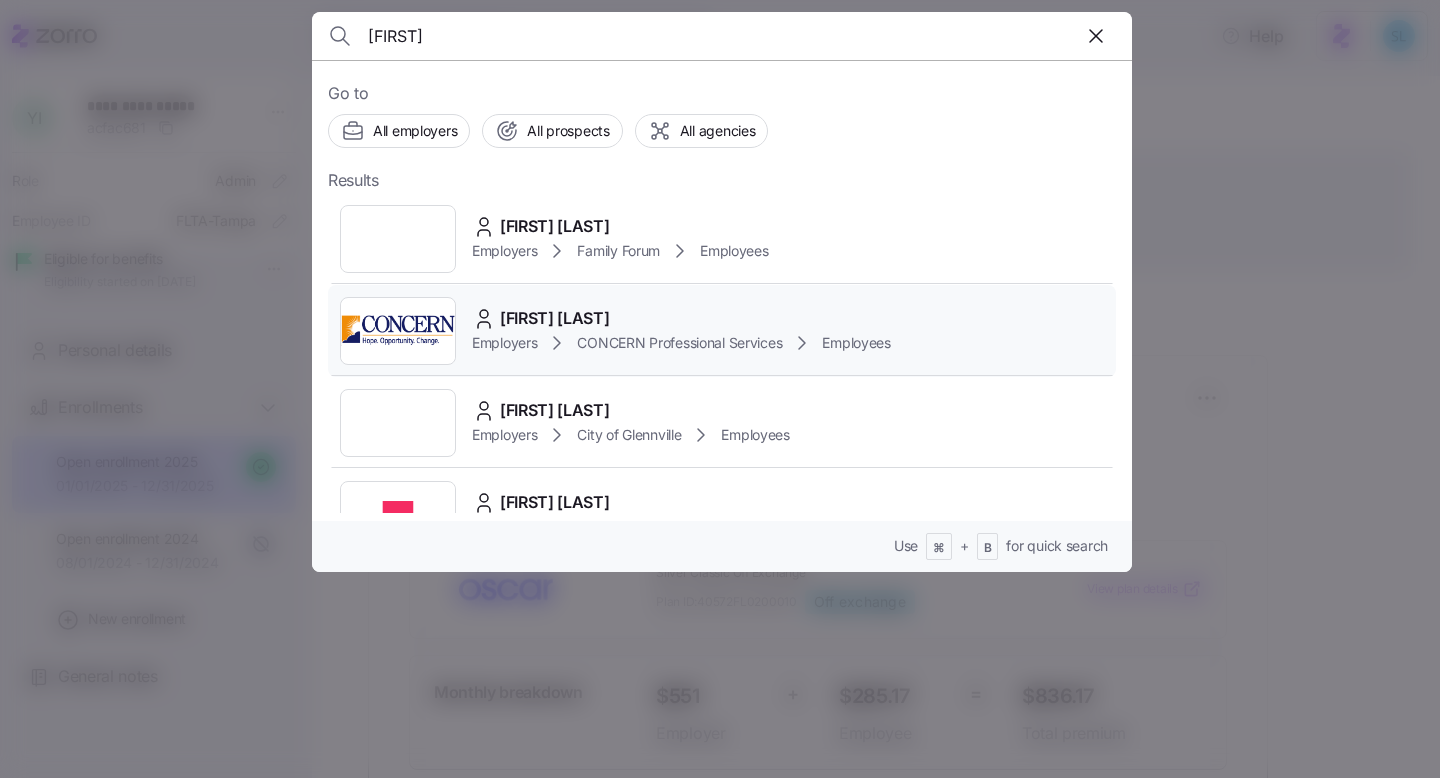 click on "[FIRST] [LAST]" at bounding box center [555, 318] 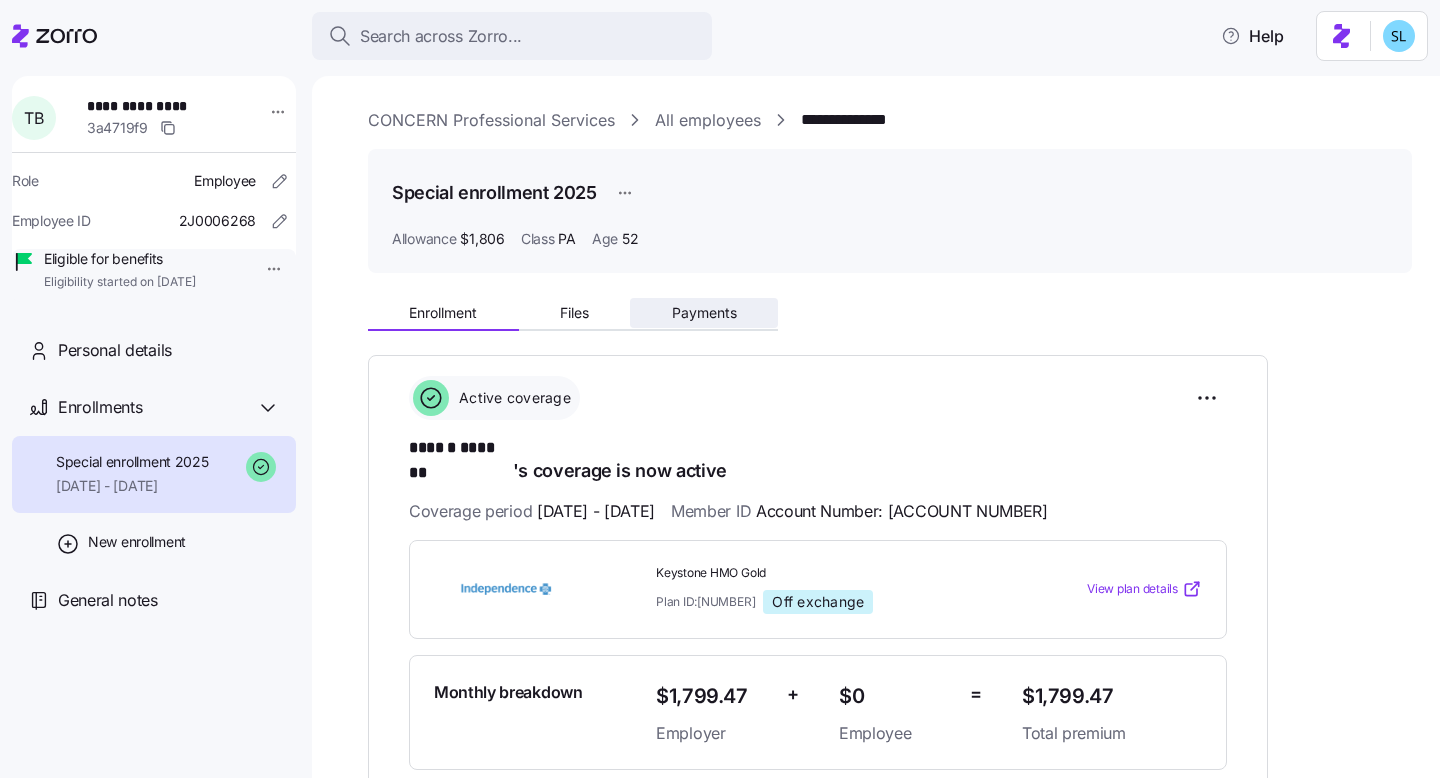 click on "Payments" at bounding box center (704, 313) 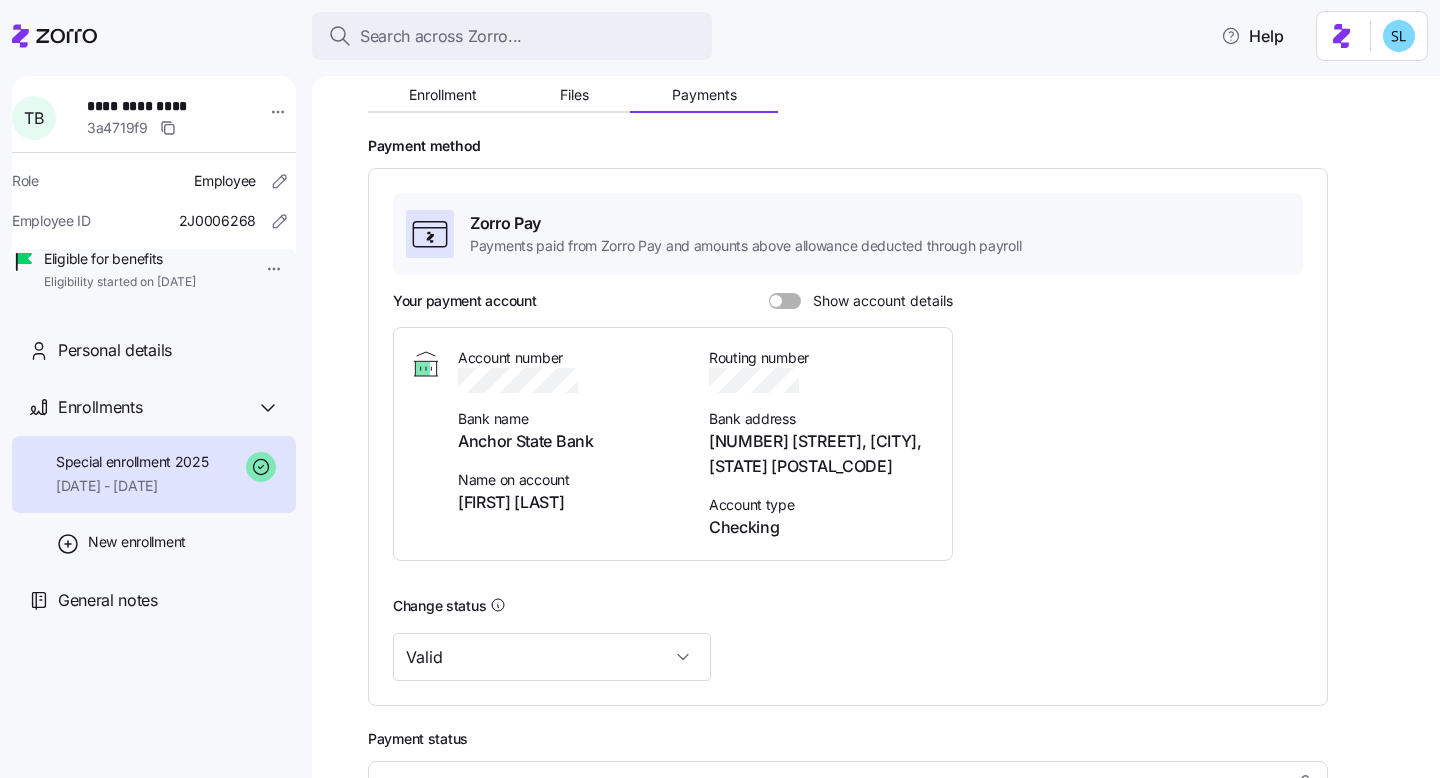 scroll, scrollTop: 186, scrollLeft: 0, axis: vertical 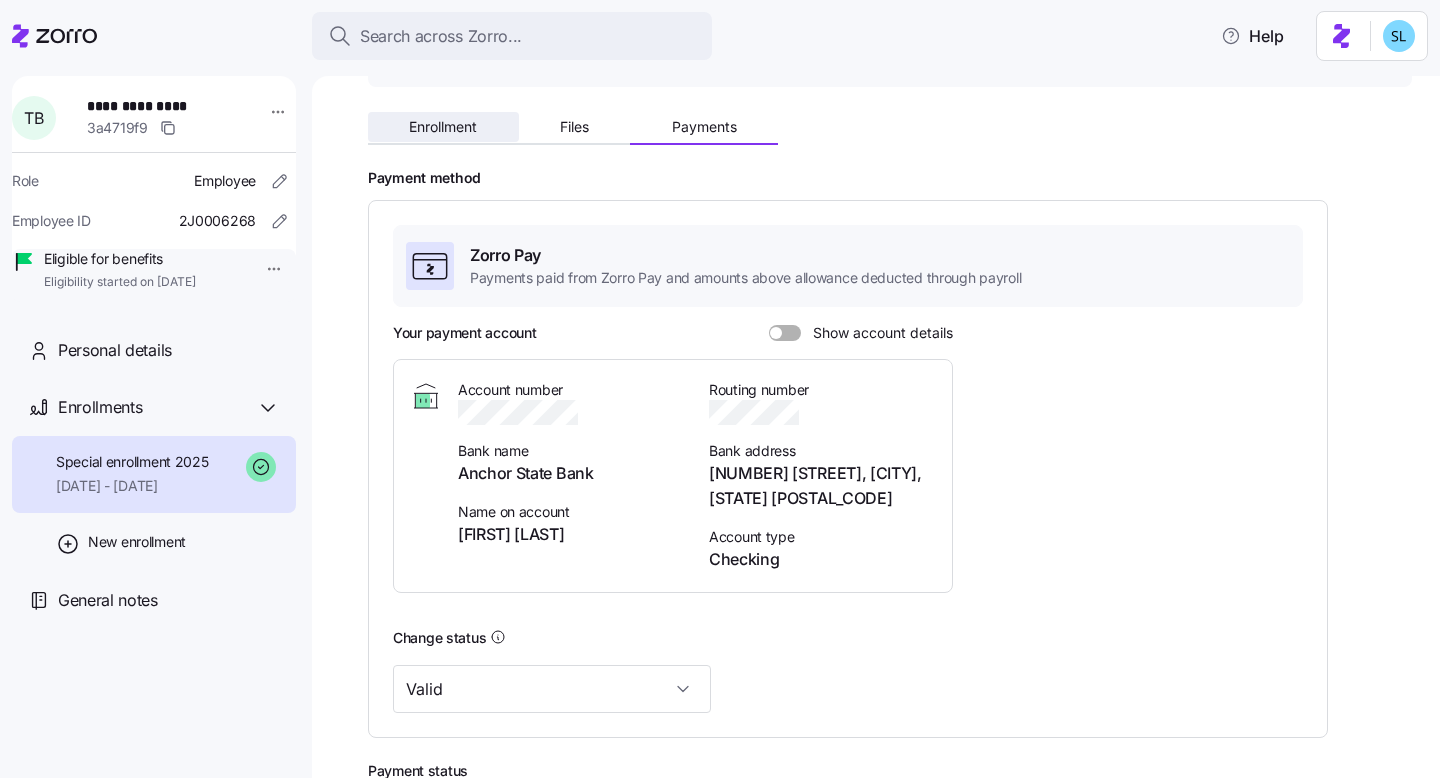 click on "Enrollment" at bounding box center [443, 127] 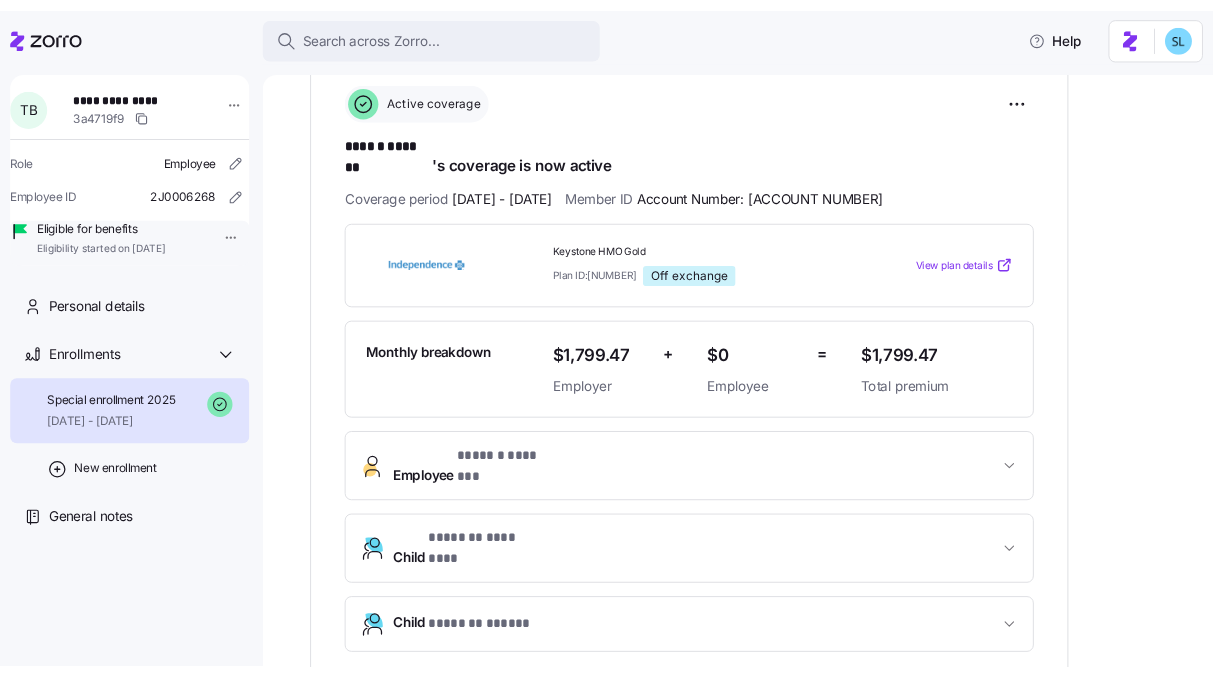 scroll, scrollTop: 301, scrollLeft: 0, axis: vertical 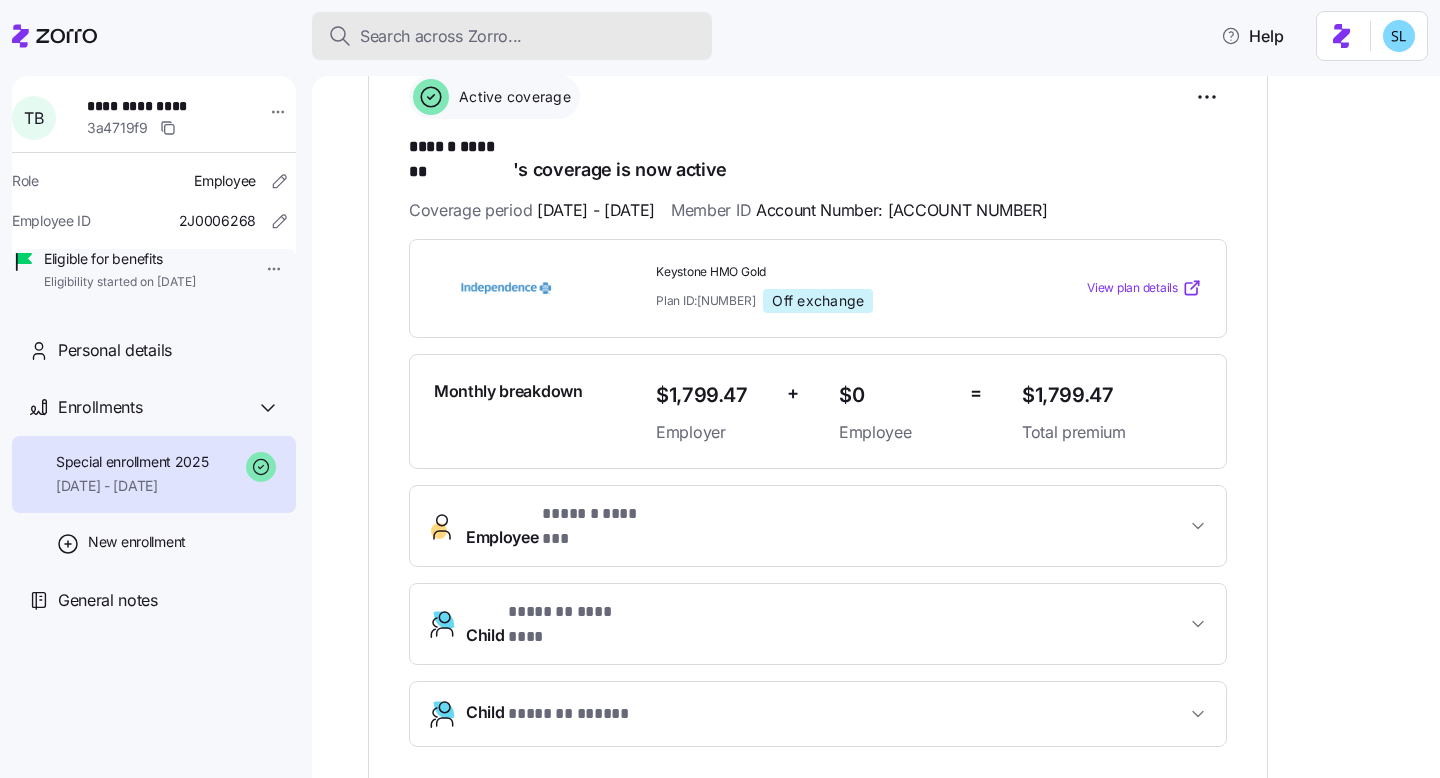 click on "Search across Zorro..." at bounding box center (441, 36) 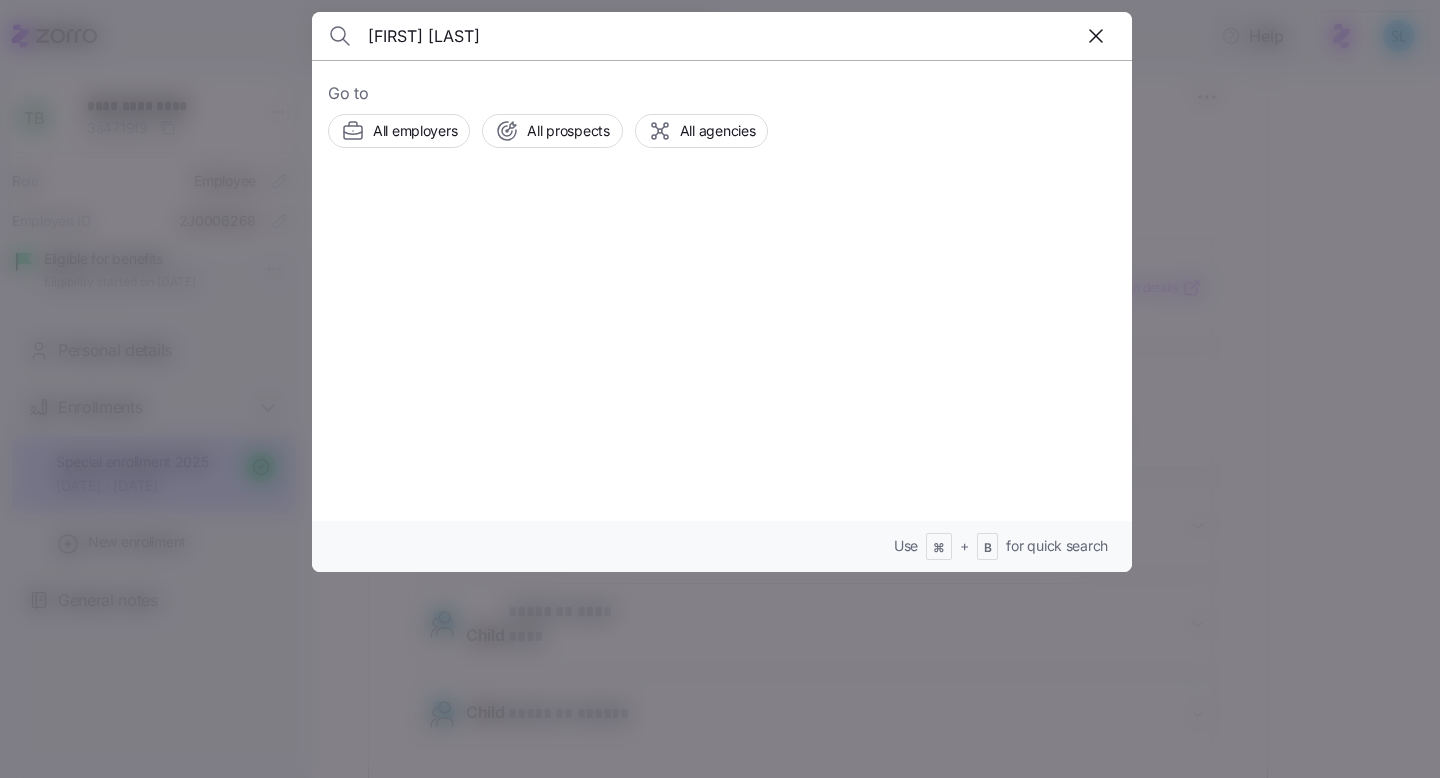 type on "[FIRST] [LAST]" 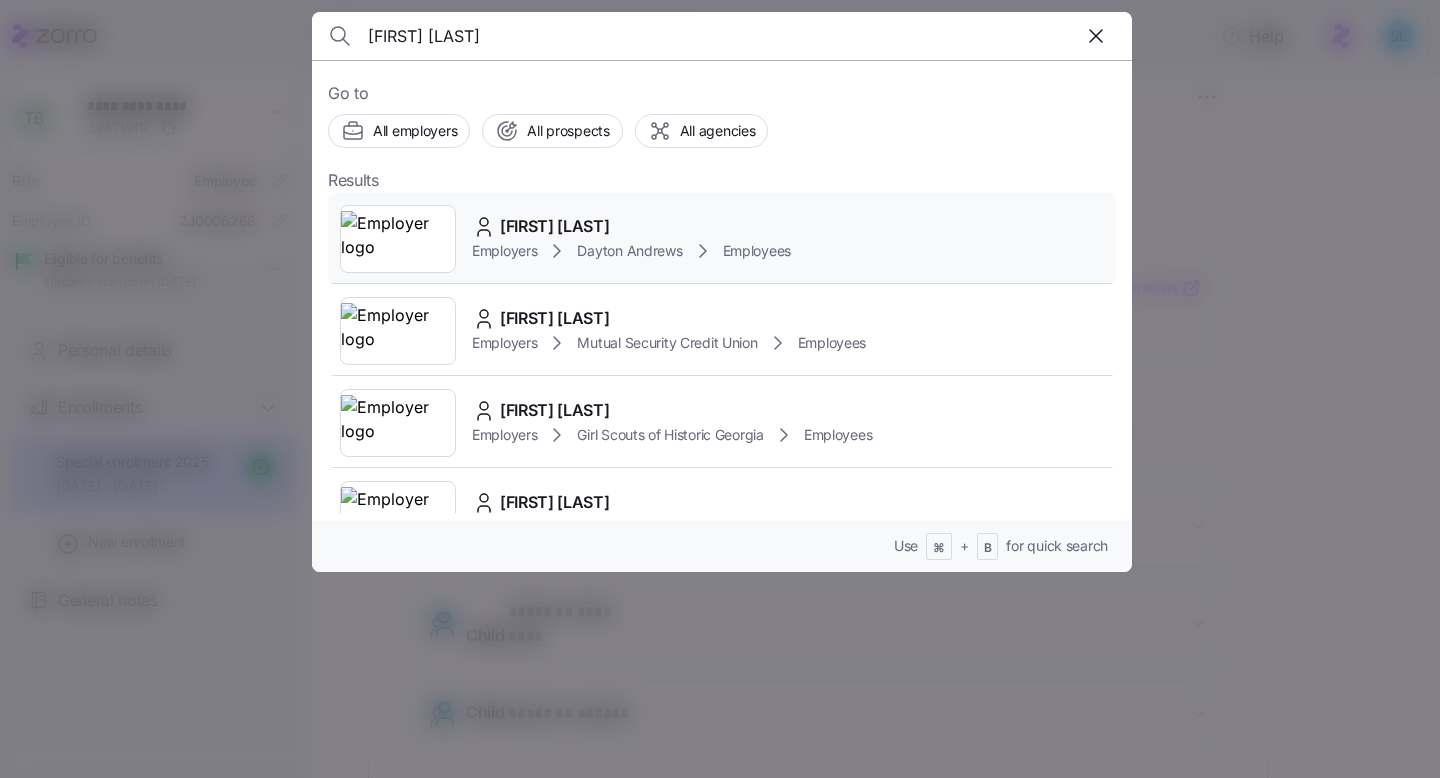 click 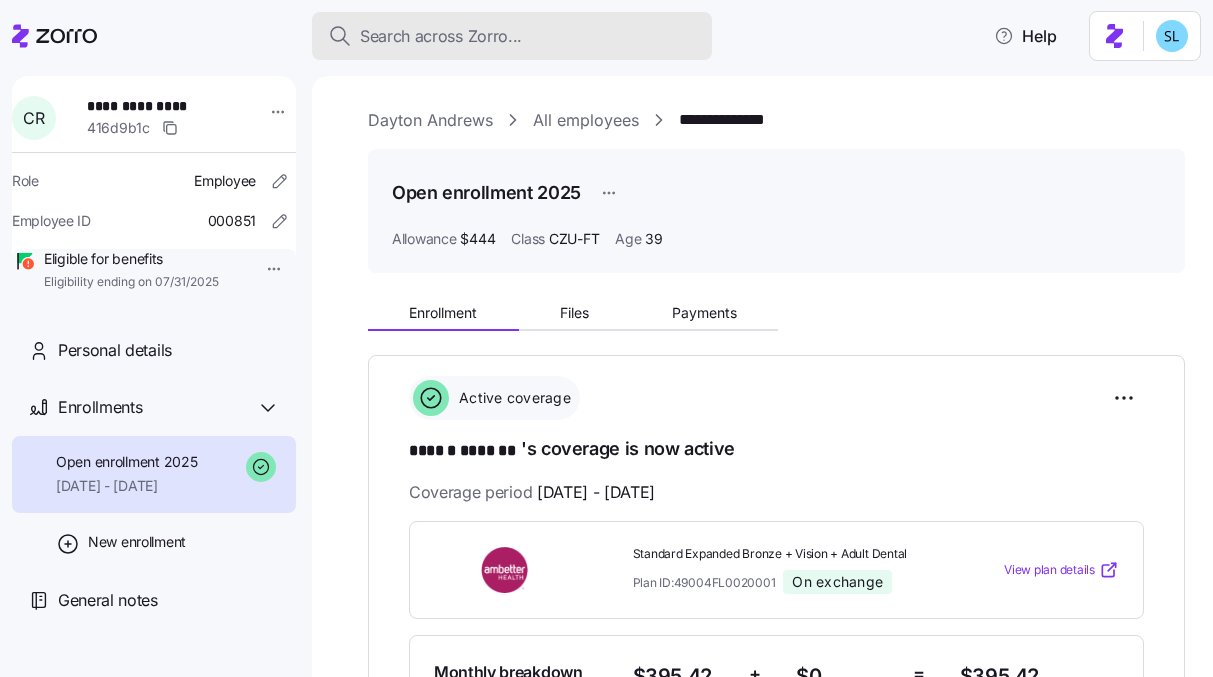 click on "Search across Zorro..." at bounding box center [441, 36] 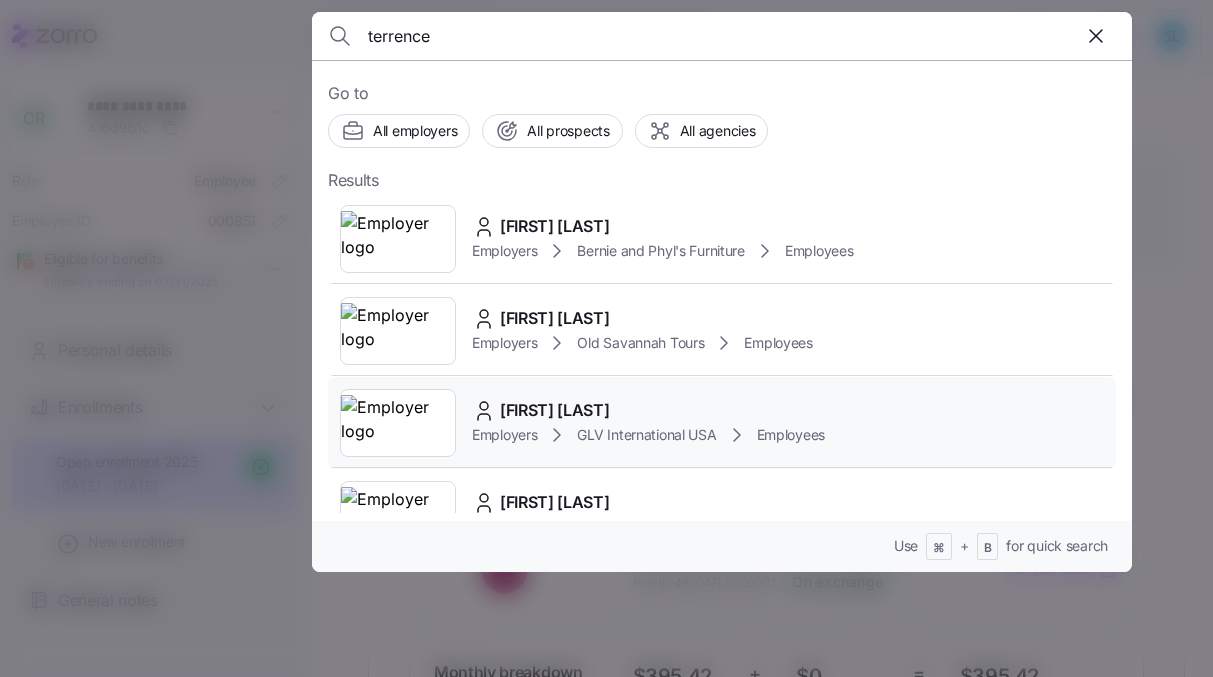 type on "terrence" 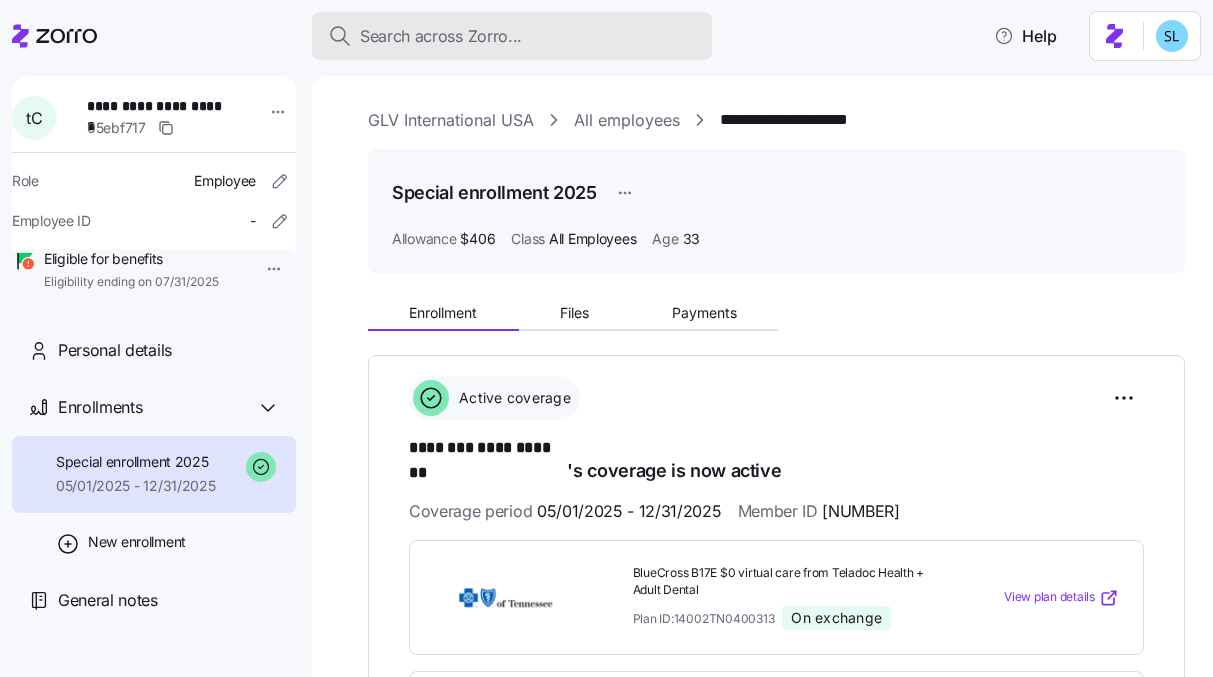 click on "Search across Zorro..." at bounding box center [512, 36] 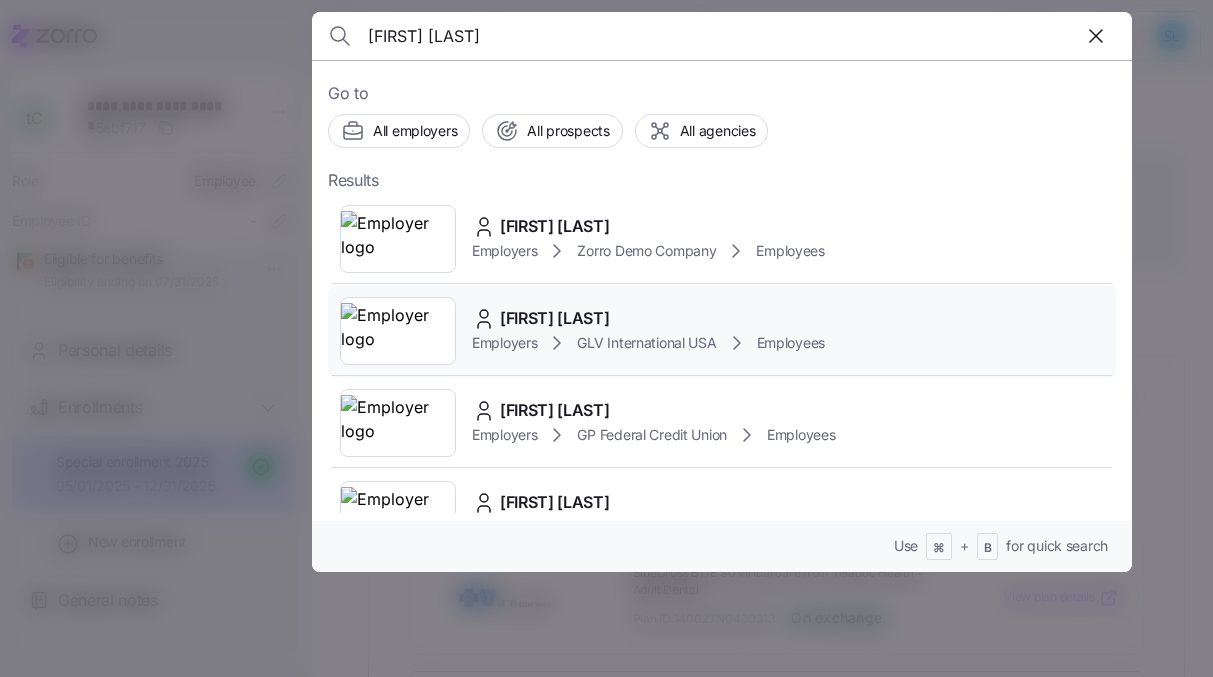 type on "[FIRST] [LAST]" 